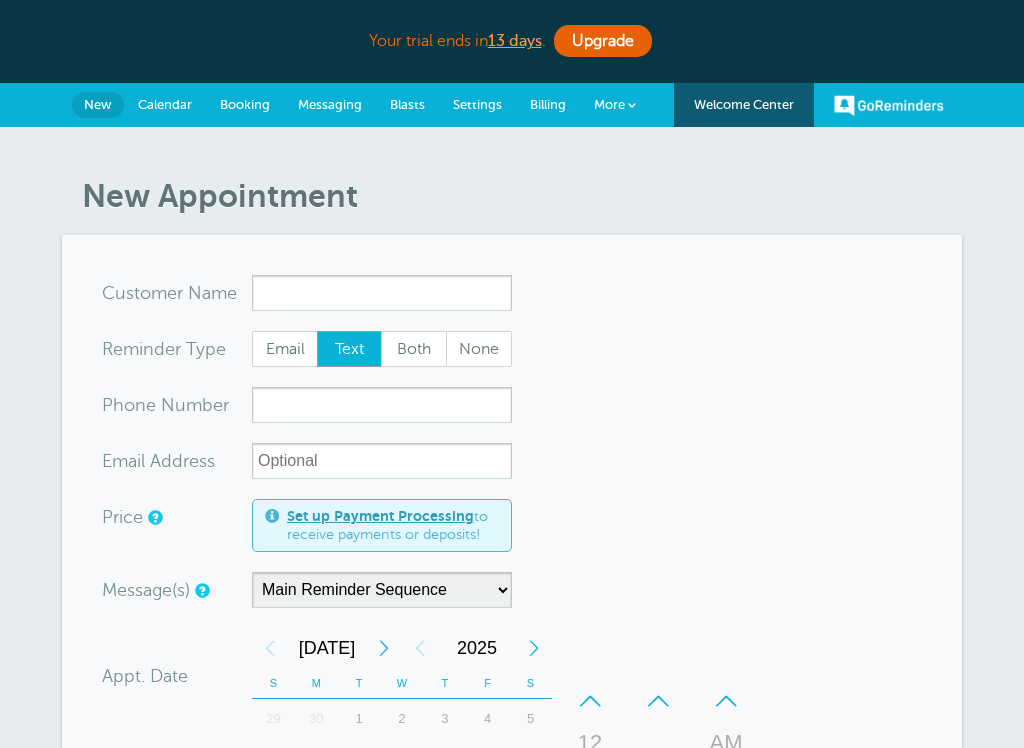 scroll, scrollTop: 0, scrollLeft: 0, axis: both 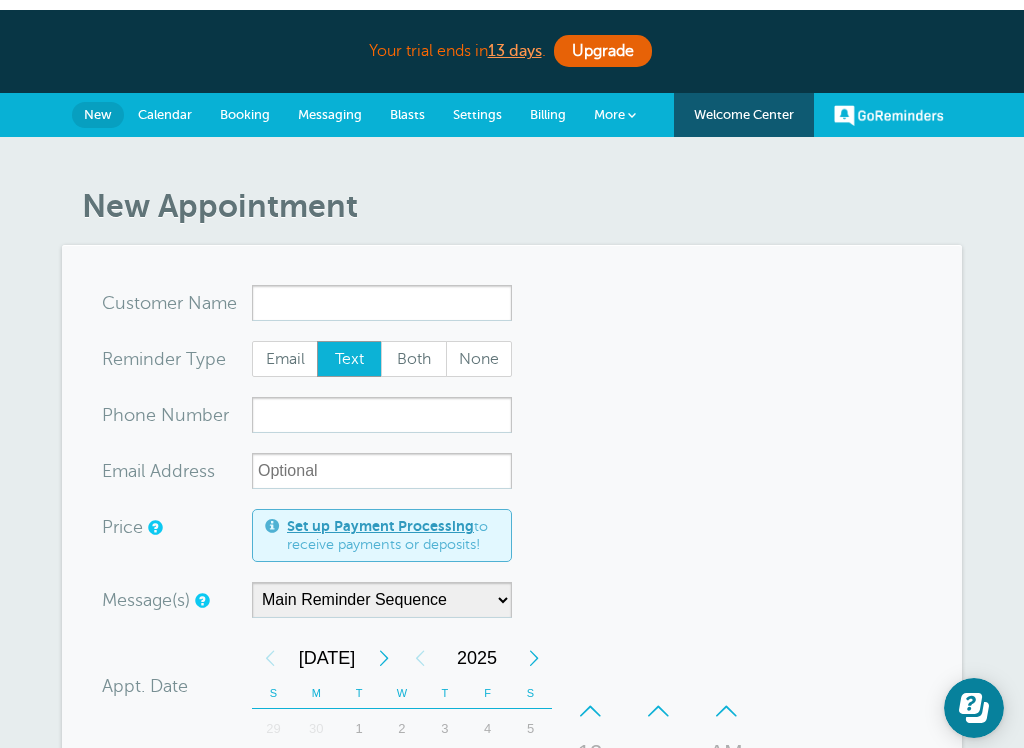click on "Your trial ends [DATE] .  Upgrade
Your trial ends [DATE] .  Upgrade
GoReminders
[GEOGRAPHIC_DATA]
New
Calendar
Booking
Messaging
Blasts
Settings
Billing
More" at bounding box center [512, 840] 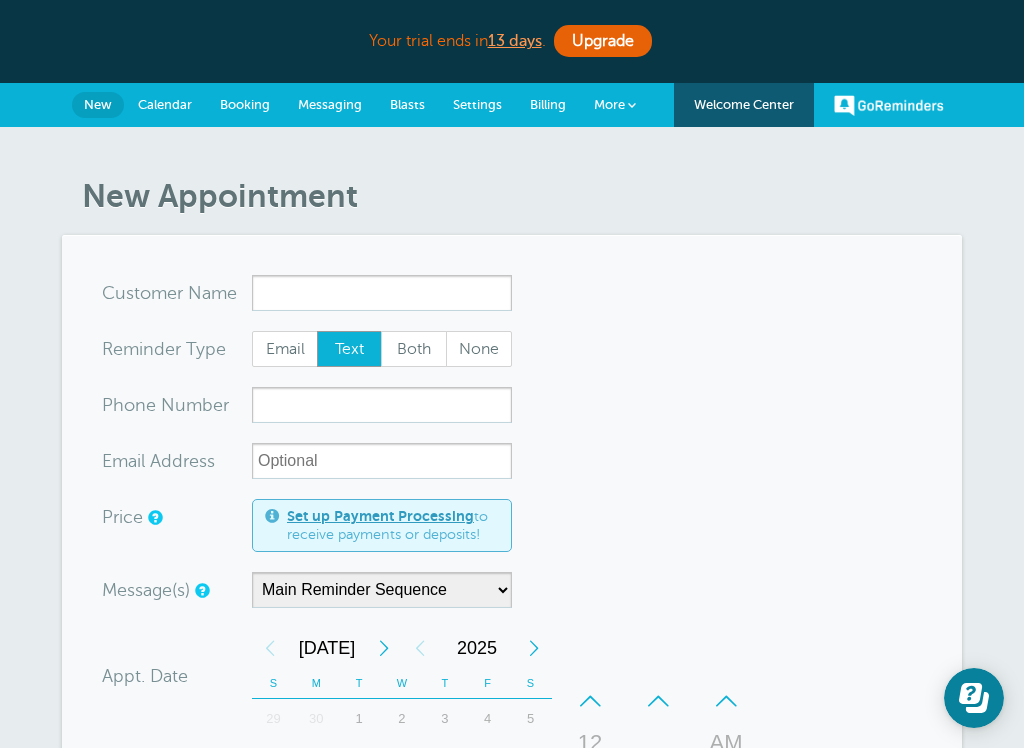 drag, startPoint x: -1, startPoint y: 9, endPoint x: 464, endPoint y: 300, distance: 548.549 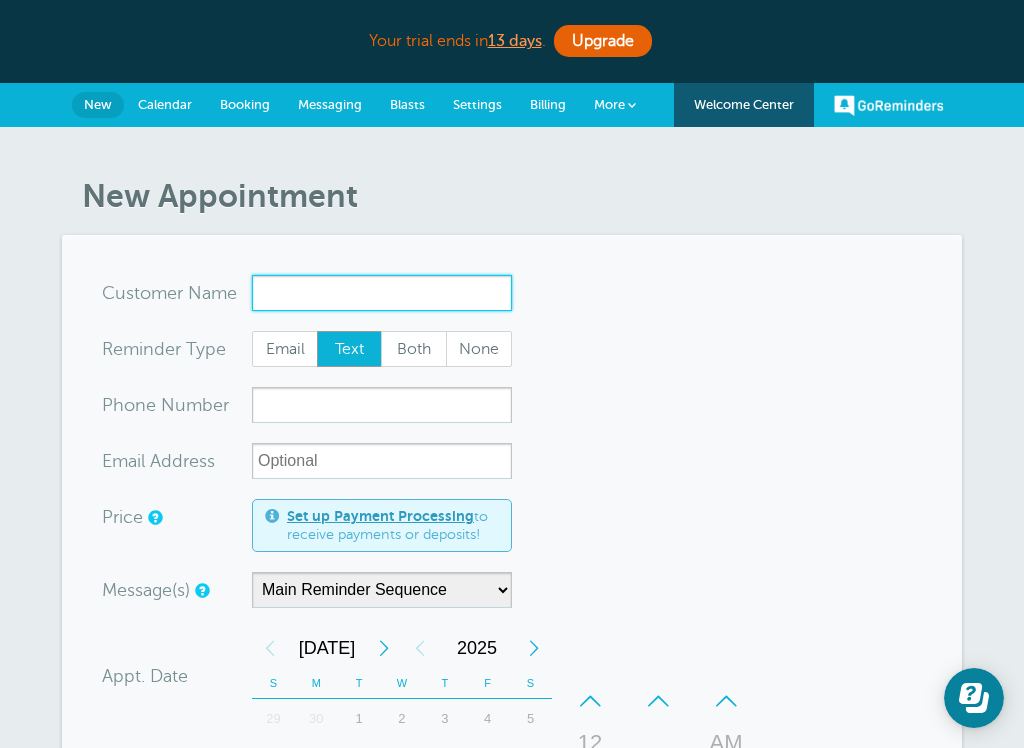 click on "x-no-autofill" at bounding box center [382, 293] 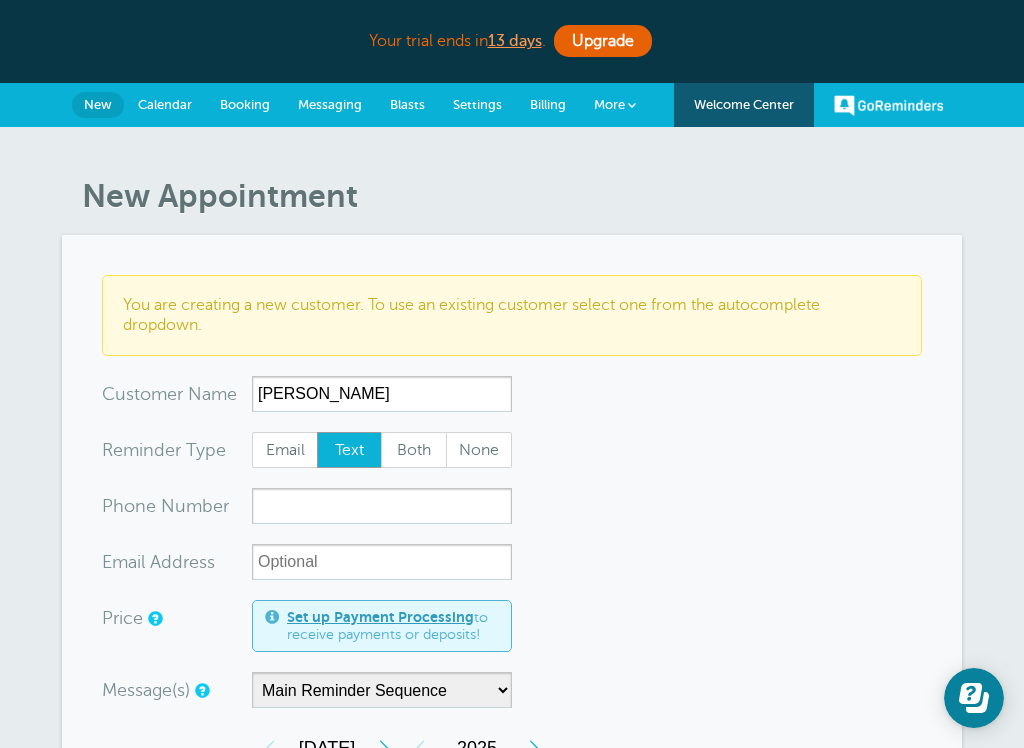 drag, startPoint x: 464, startPoint y: 300, endPoint x: -1, endPoint y: -1, distance: 553.91876 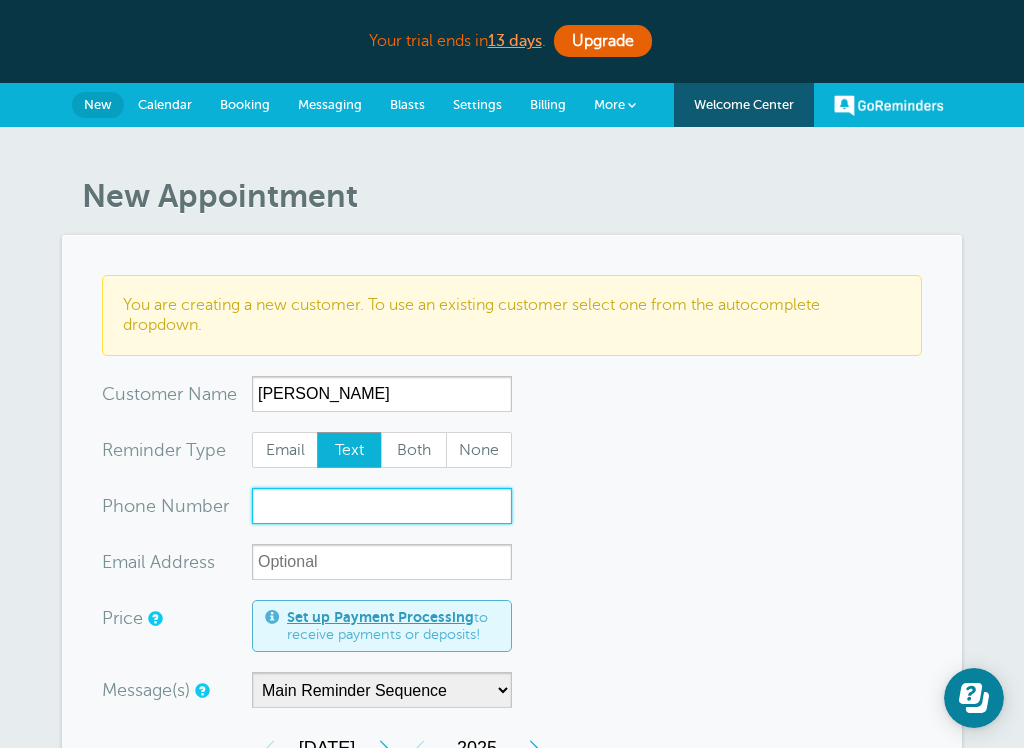 click on "xxx-no-autofill" at bounding box center [382, 506] 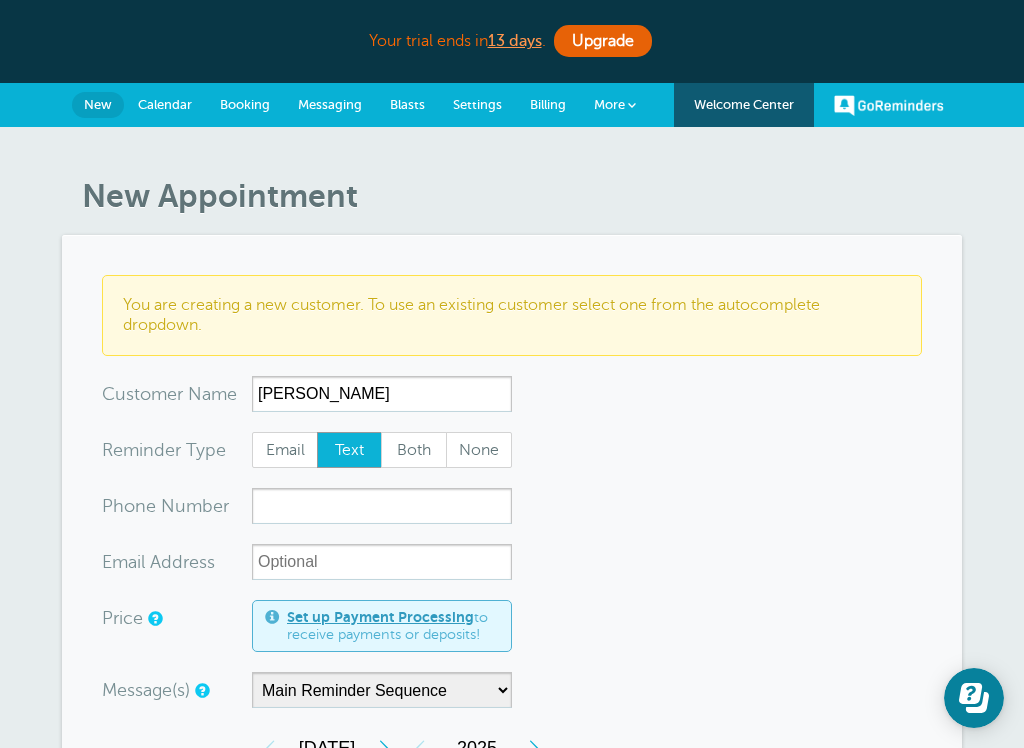 drag, startPoint x: 366, startPoint y: 502, endPoint x: 318, endPoint y: 388, distance: 123.69317 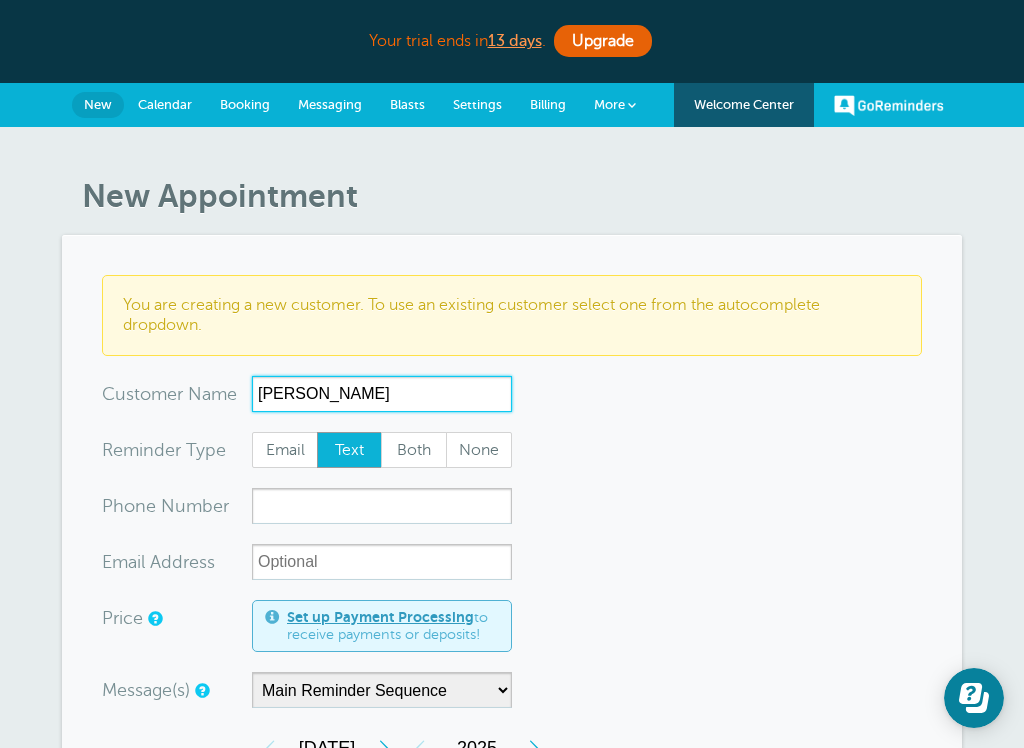 click on "Ted" at bounding box center [382, 394] 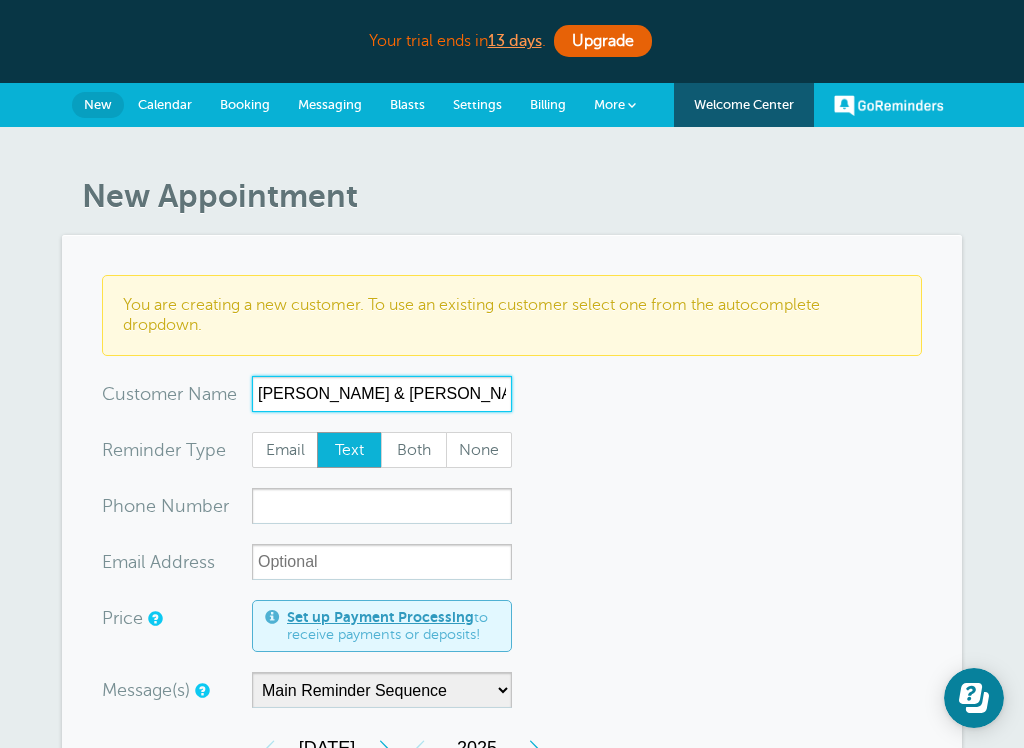 type on "Ted & Katie" 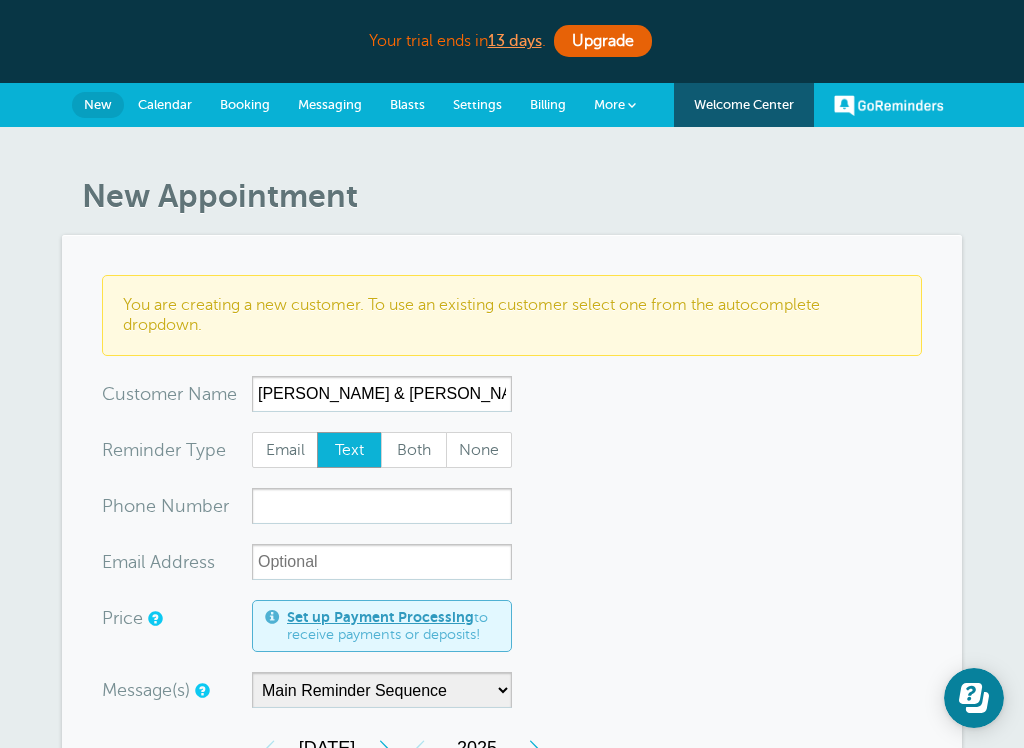 drag, startPoint x: 318, startPoint y: 388, endPoint x: 343, endPoint y: 513, distance: 127.47549 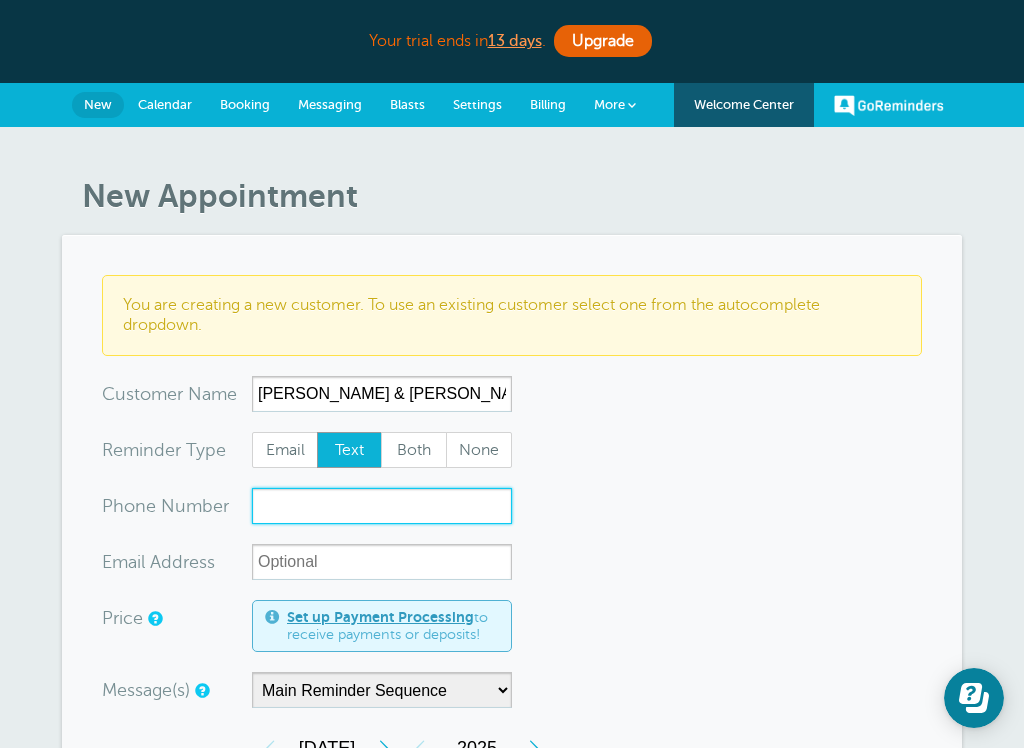 click on "xxx-no-autofill" at bounding box center [382, 506] 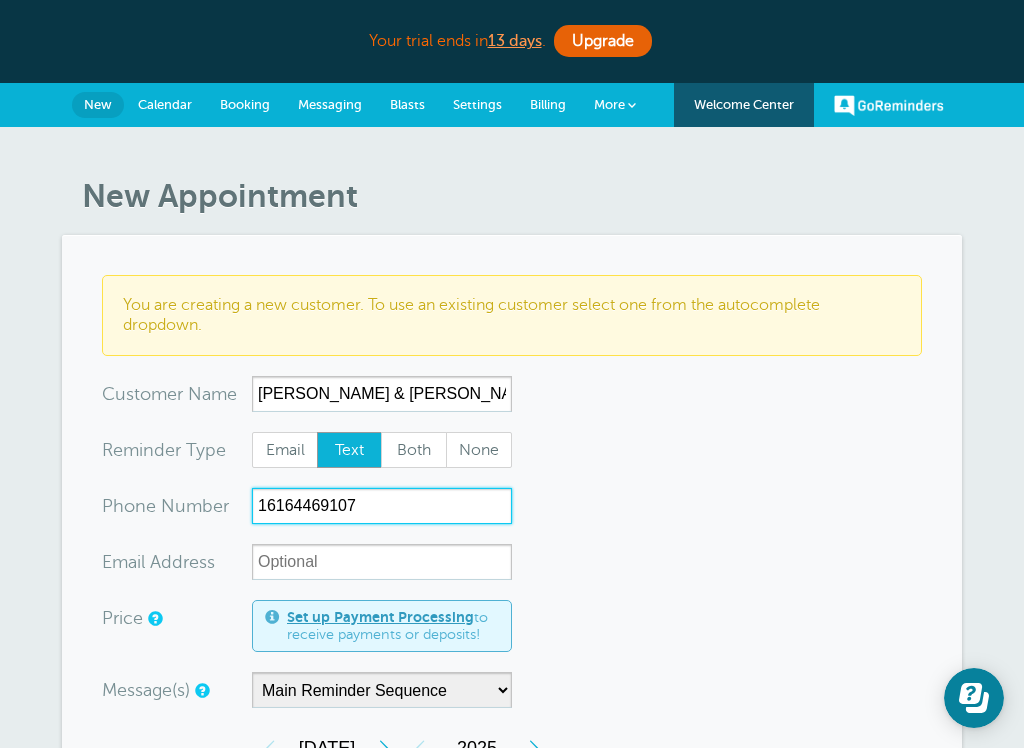 type on "16164469107" 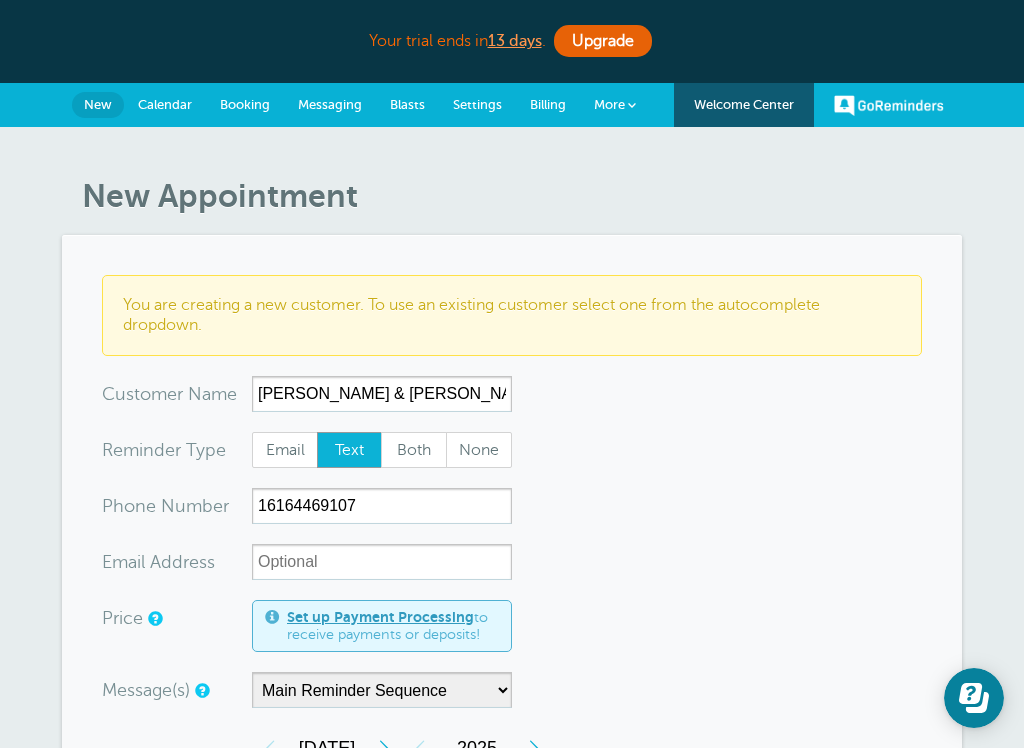 drag, startPoint x: 343, startPoint y: 513, endPoint x: 892, endPoint y: 596, distance: 555.2387 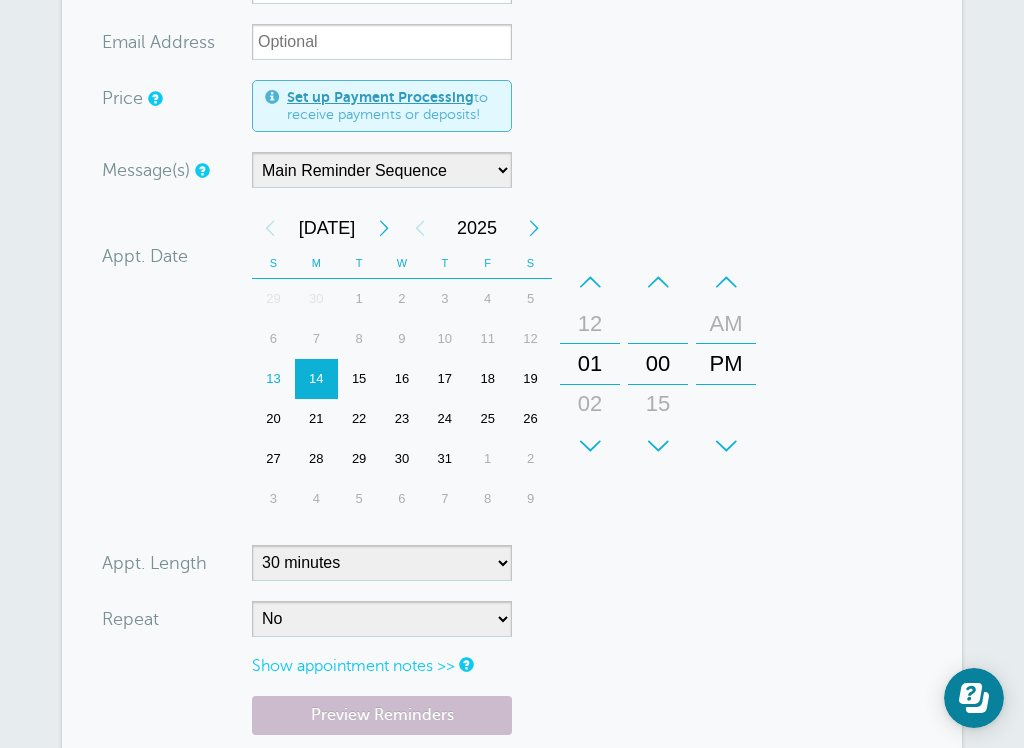 scroll, scrollTop: 519, scrollLeft: 0, axis: vertical 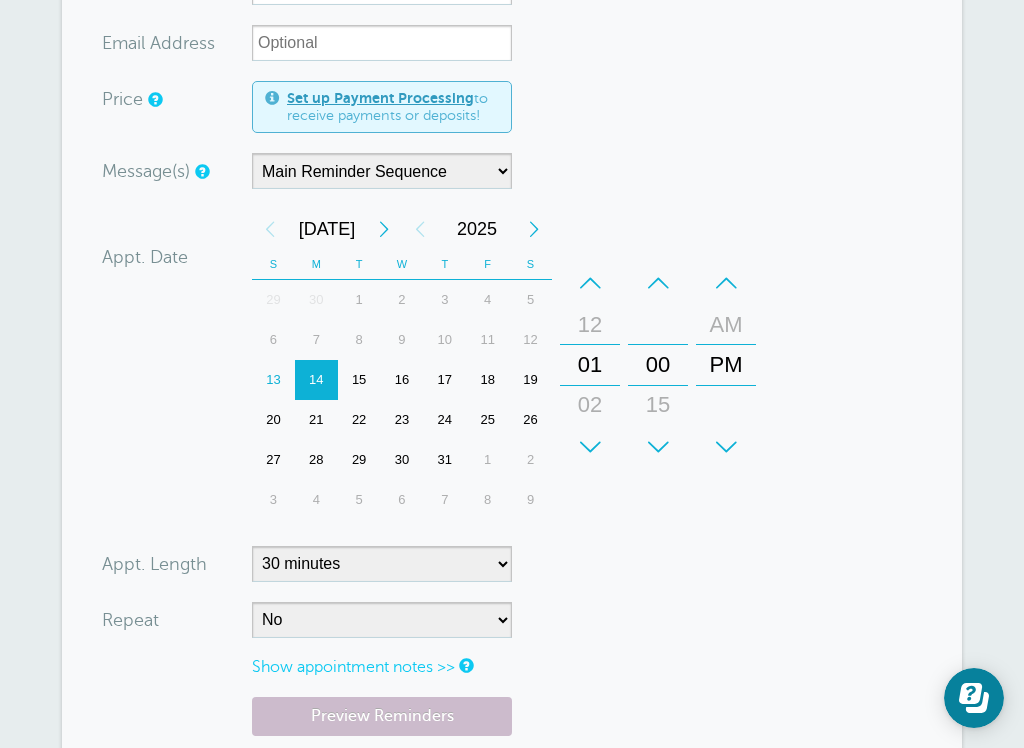 drag, startPoint x: 892, startPoint y: 596, endPoint x: -1, endPoint y: -520, distance: 1429.3022 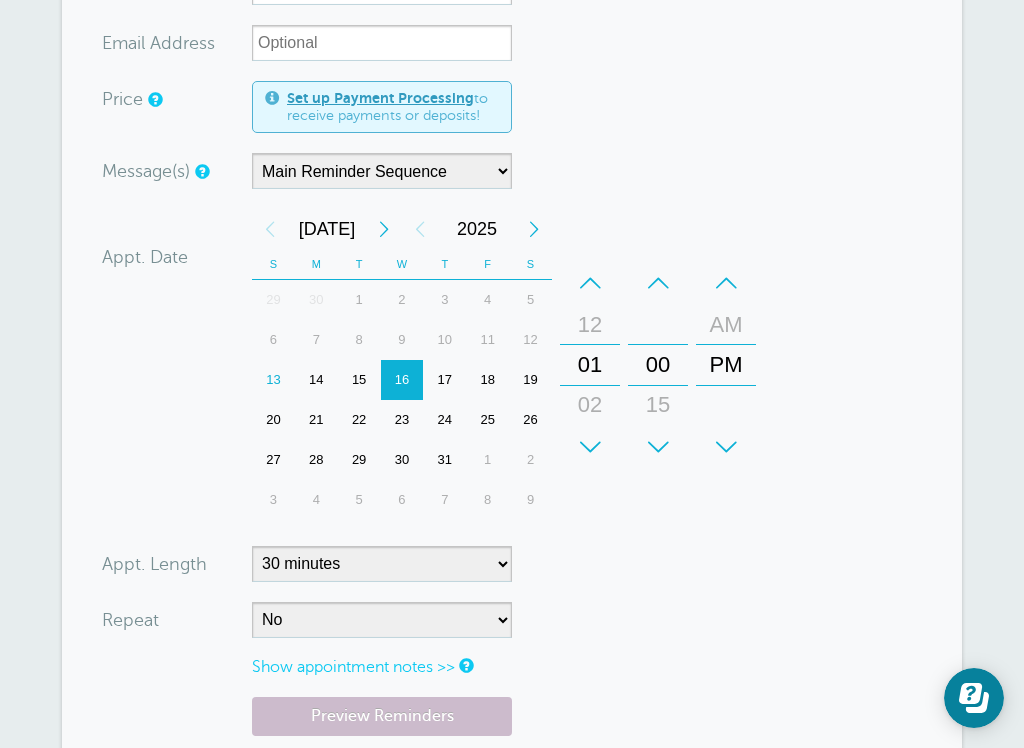 drag, startPoint x: 402, startPoint y: 380, endPoint x: -1, endPoint y: -520, distance: 986.10803 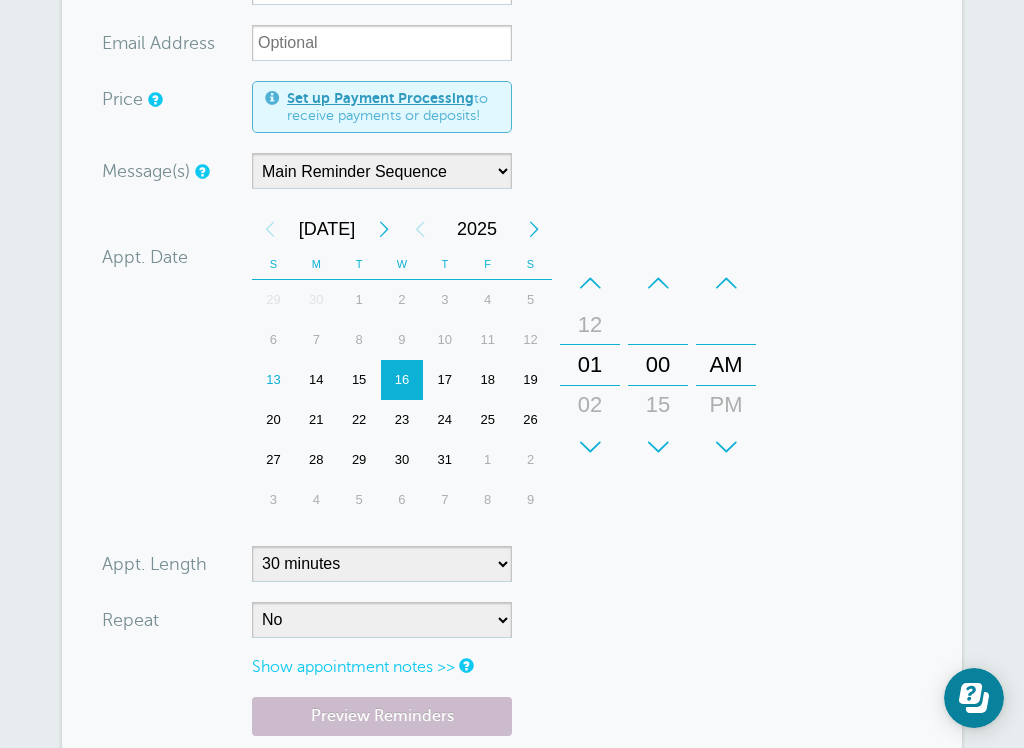 click on "Your trial ends [DATE] .  Upgrade
Your trial ends [DATE] .  Upgrade
GoReminders
[GEOGRAPHIC_DATA]
New
Calendar
Booking
Messaging
Blasts
Settings
Billing
More" at bounding box center (512, 371) 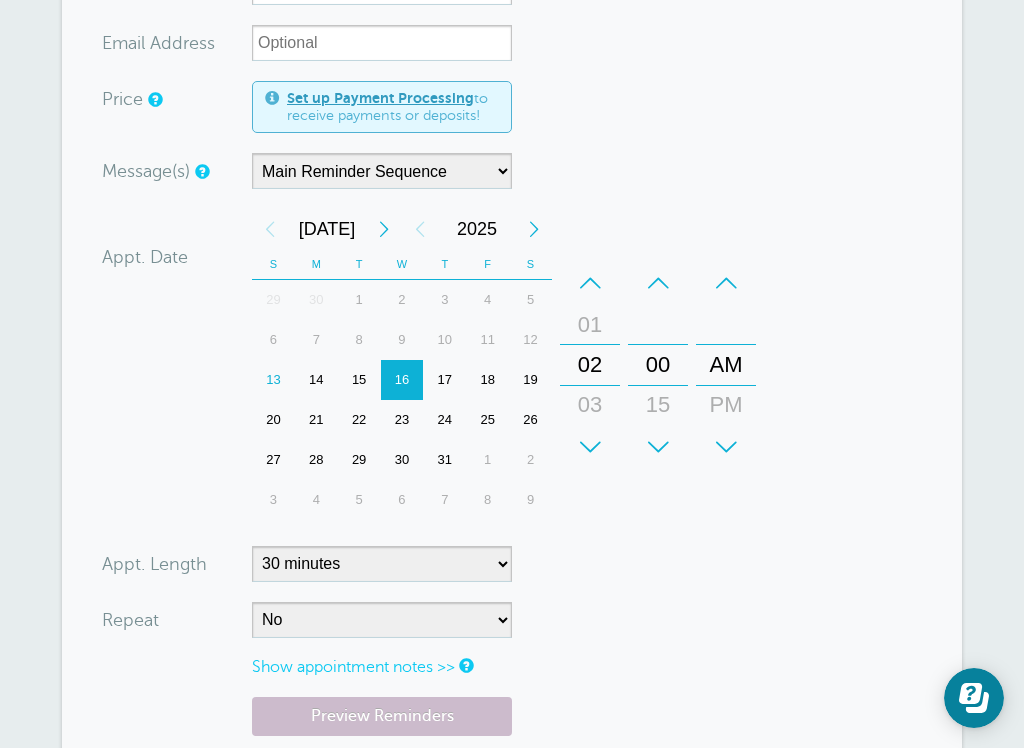 click on "Your trial ends [DATE] .  Upgrade
Your trial ends [DATE] .  Upgrade
GoReminders
[GEOGRAPHIC_DATA]
New
Calendar
Booking
Messaging
Blasts
Settings
Billing
More" at bounding box center (512, 371) 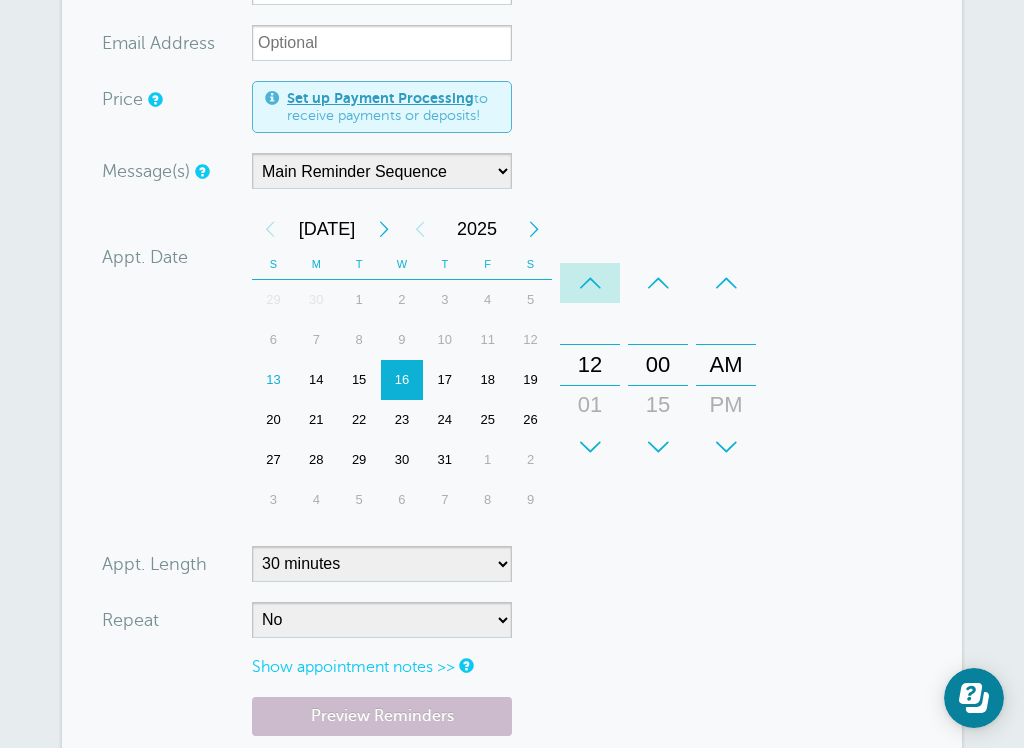 click on "Your trial ends [DATE] .  Upgrade
Your trial ends [DATE] .  Upgrade
GoReminders
[GEOGRAPHIC_DATA]
New
Calendar
Booking
Messaging
Blasts
Settings
Billing
More" at bounding box center [512, 371] 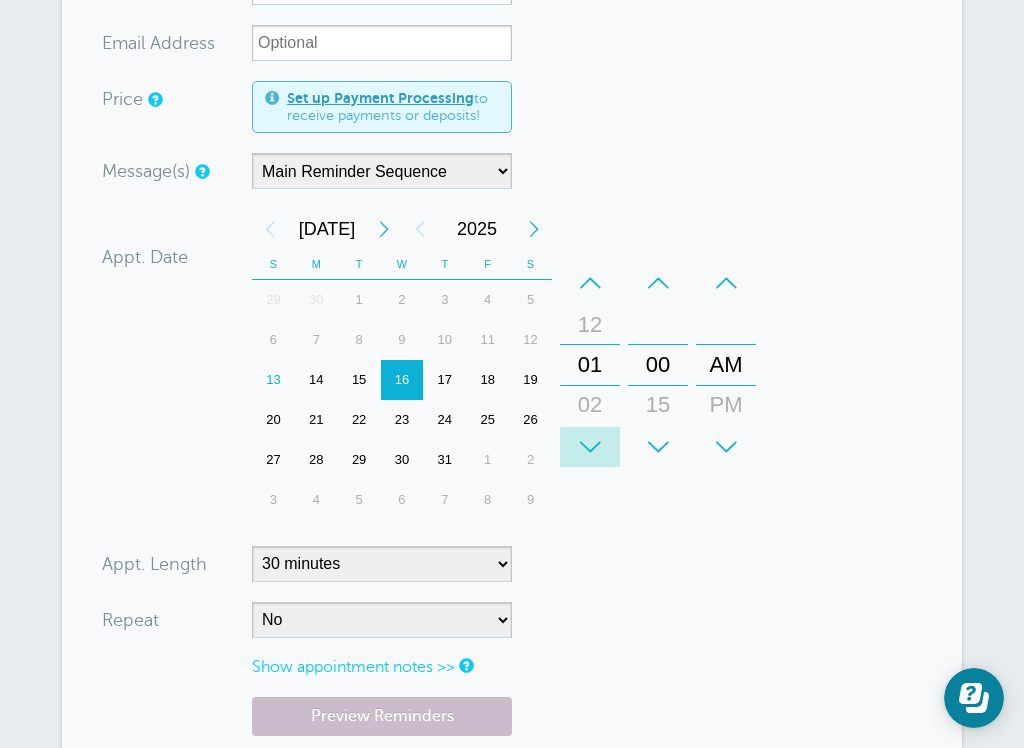 click on "Your trial ends [DATE] .  Upgrade
Your trial ends [DATE] .  Upgrade
GoReminders
[GEOGRAPHIC_DATA]
New
Calendar
Booking
Messaging
Blasts
Settings
Billing
More" at bounding box center (512, 371) 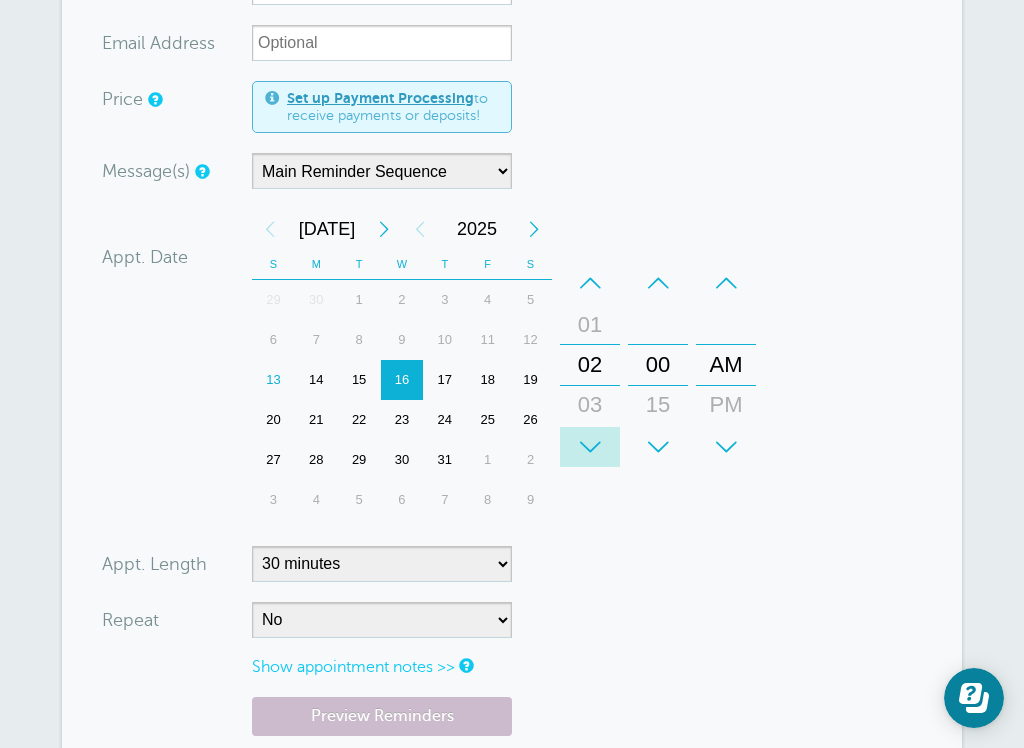click on "Your trial ends [DATE] .  Upgrade
Your trial ends [DATE] .  Upgrade
GoReminders
[GEOGRAPHIC_DATA]
New
Calendar
Booking
Messaging
Blasts
Settings
Billing
More" at bounding box center (512, 371) 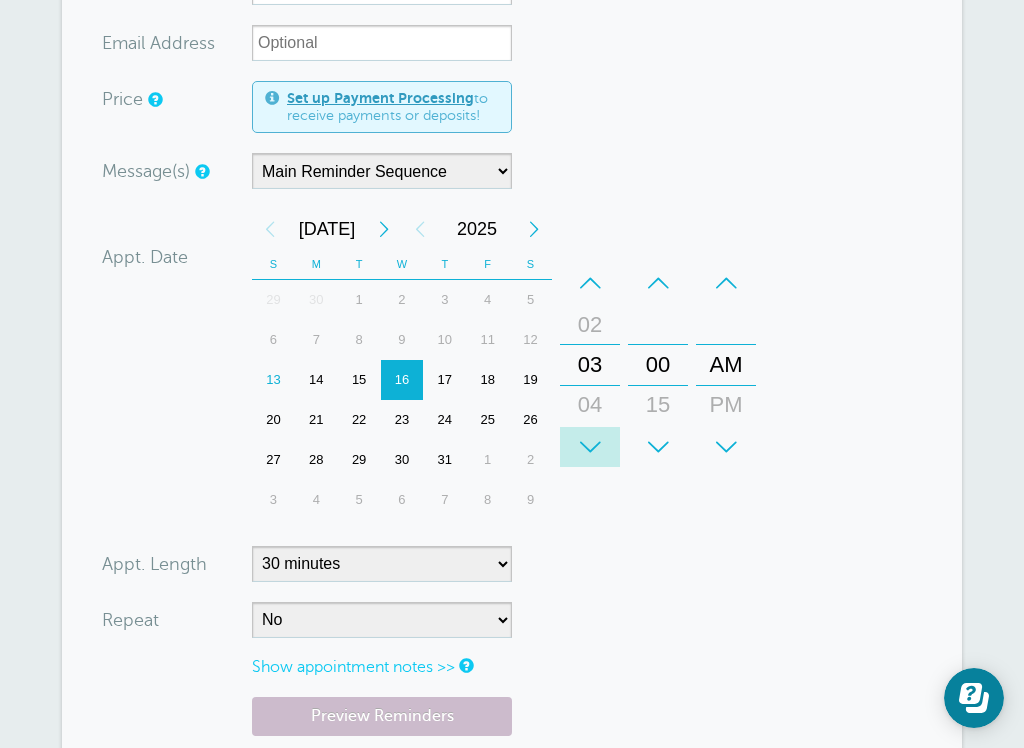 click on "Your trial ends [DATE] .  Upgrade
Your trial ends [DATE] .  Upgrade
GoReminders
[GEOGRAPHIC_DATA]
New
Calendar
Booking
Messaging
Blasts
Settings
Billing
More" at bounding box center [512, 371] 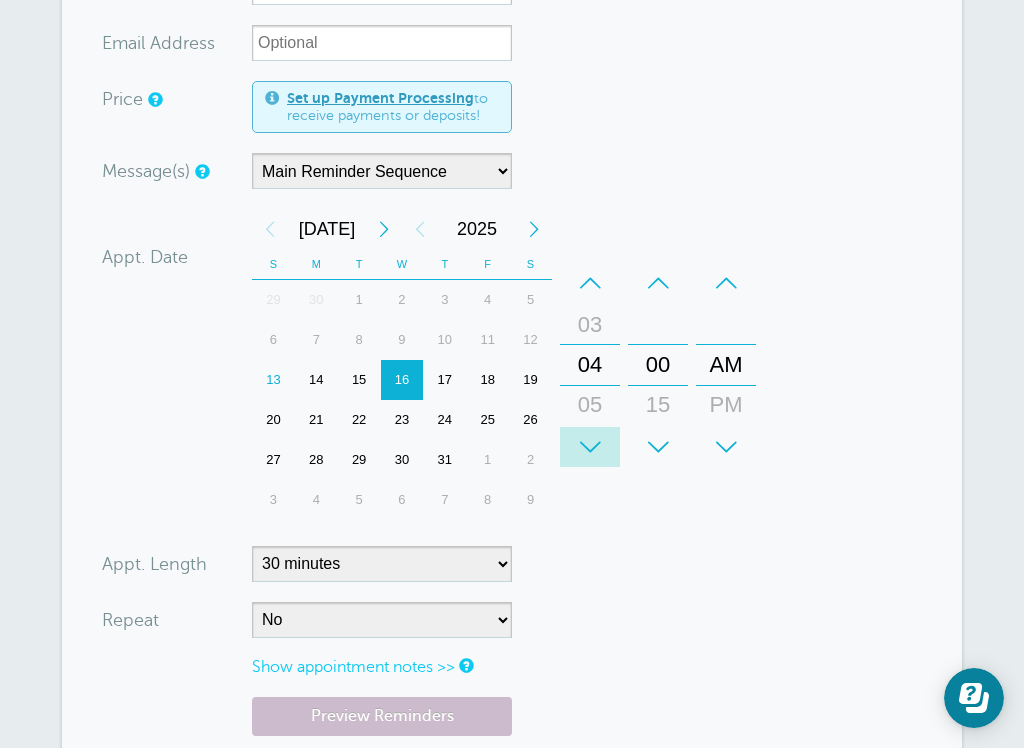 click on "Your trial ends [DATE] .  Upgrade
Your trial ends [DATE] .  Upgrade
GoReminders
[GEOGRAPHIC_DATA]
New
Calendar
Booking
Messaging
Blasts
Settings
Billing
More" at bounding box center (512, 371) 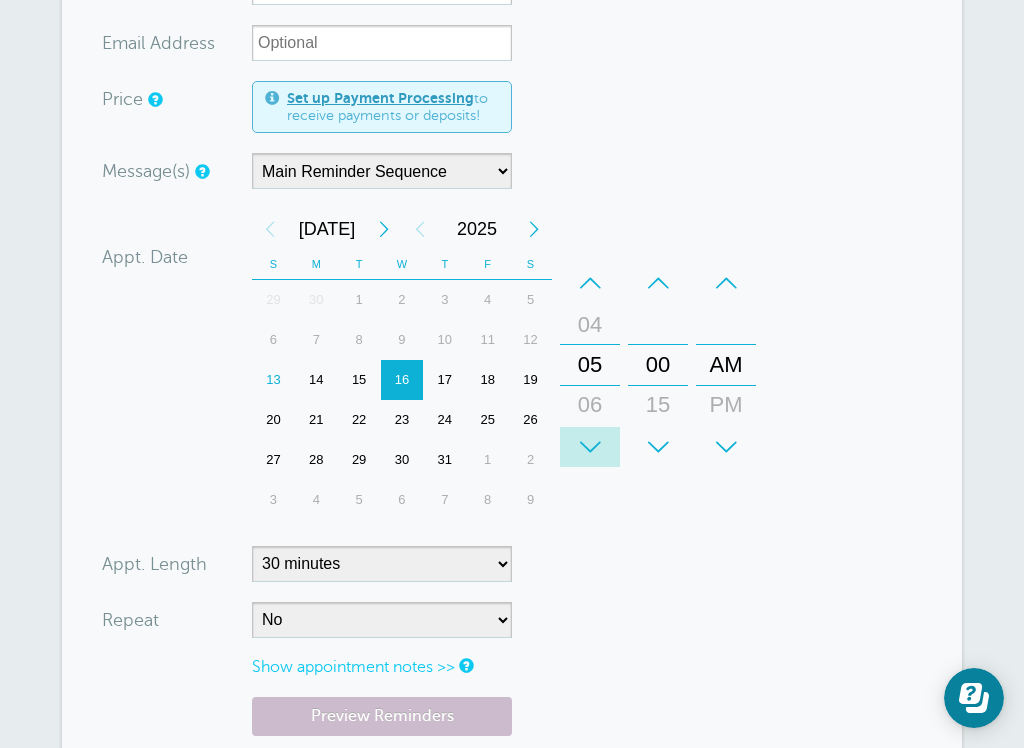 click on "Your trial ends [DATE] .  Upgrade
Your trial ends [DATE] .  Upgrade
GoReminders
[GEOGRAPHIC_DATA]
New
Calendar
Booking
Messaging
Blasts
Settings
Billing
More" at bounding box center [512, 371] 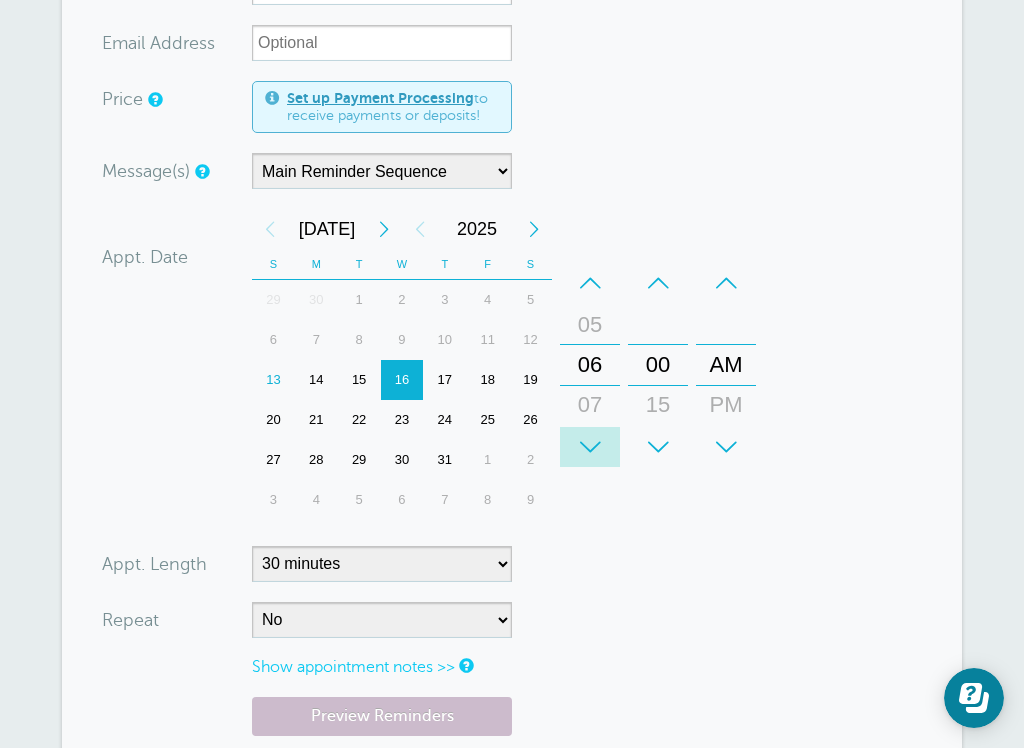 click on "Your trial ends [DATE] .  Upgrade
Your trial ends [DATE] .  Upgrade
GoReminders
[GEOGRAPHIC_DATA]
New
Calendar
Booking
Messaging
Blasts
Settings
Billing
More" at bounding box center [512, 371] 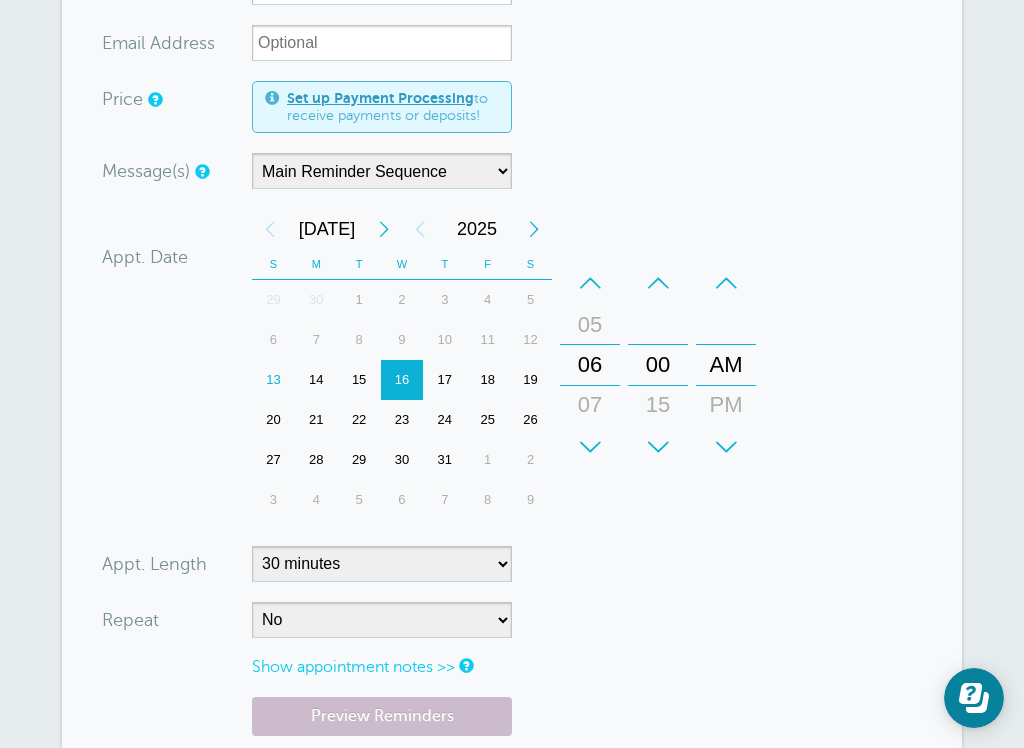 click on "Your trial ends [DATE] .  Upgrade
Your trial ends [DATE] .  Upgrade
GoReminders
[GEOGRAPHIC_DATA]
New
Calendar
Booking
Messaging
Blasts
Settings
Billing
More" at bounding box center [512, 371] 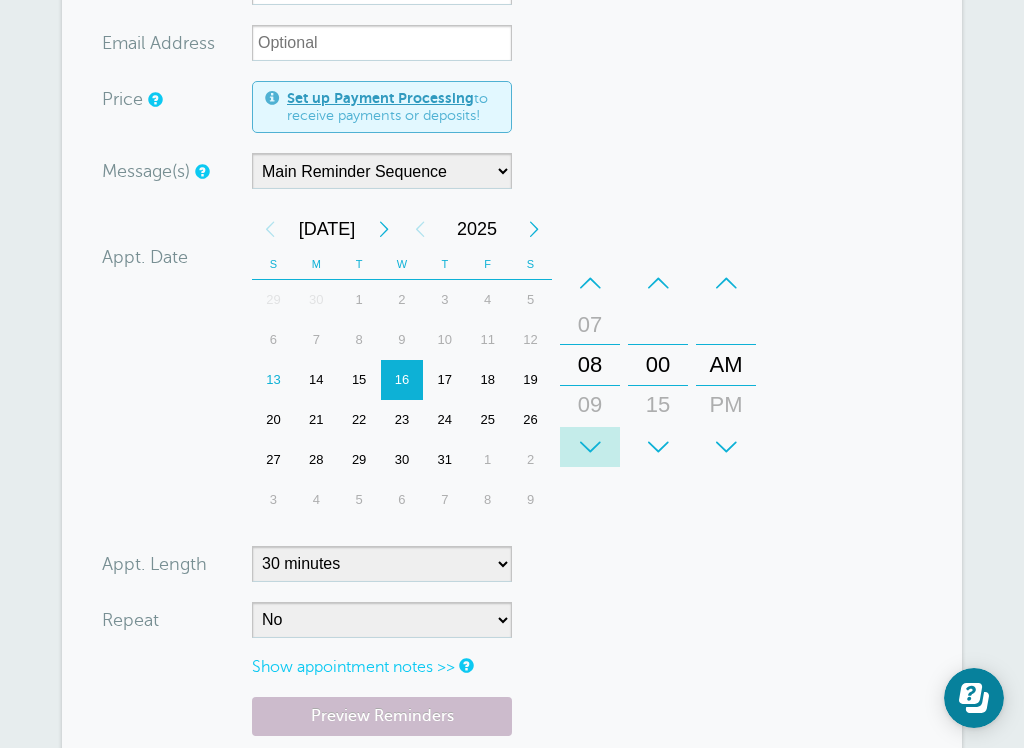 click on "Your trial ends [DATE] .  Upgrade
Your trial ends [DATE] .  Upgrade
GoReminders
[GEOGRAPHIC_DATA]
New
Calendar
Booking
Messaging
Blasts
Settings
Billing
More" at bounding box center (512, 371) 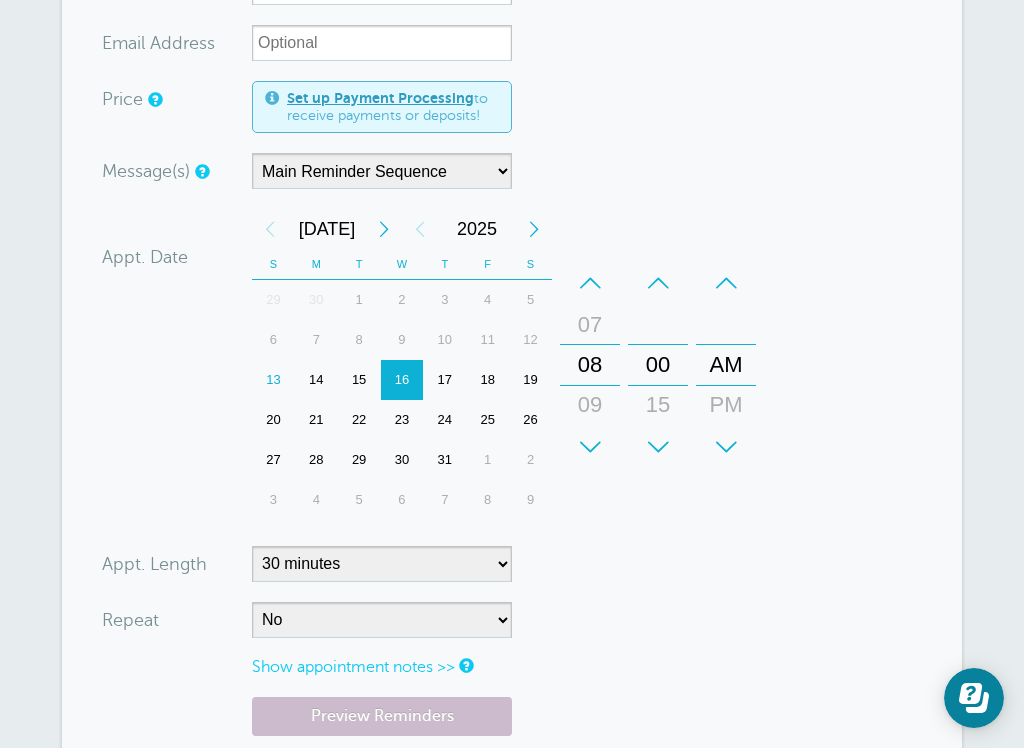 click on "Your trial ends [DATE] .  Upgrade
Your trial ends [DATE] .  Upgrade
GoReminders
[GEOGRAPHIC_DATA]
New
Calendar
Booking
Messaging
Blasts
Settings
Billing
More" at bounding box center [512, 371] 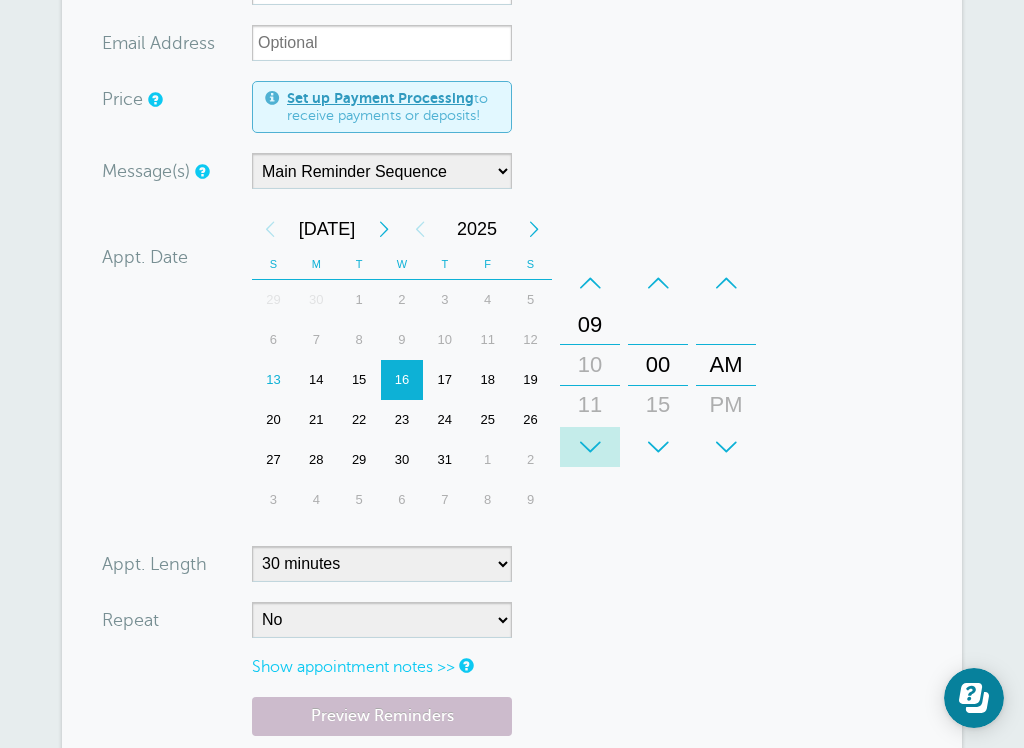 click on "Your trial ends [DATE] .  Upgrade
Your trial ends [DATE] .  Upgrade
GoReminders
[GEOGRAPHIC_DATA]
New
Calendar
Booking
Messaging
Blasts
Settings
Billing
More" at bounding box center (512, 371) 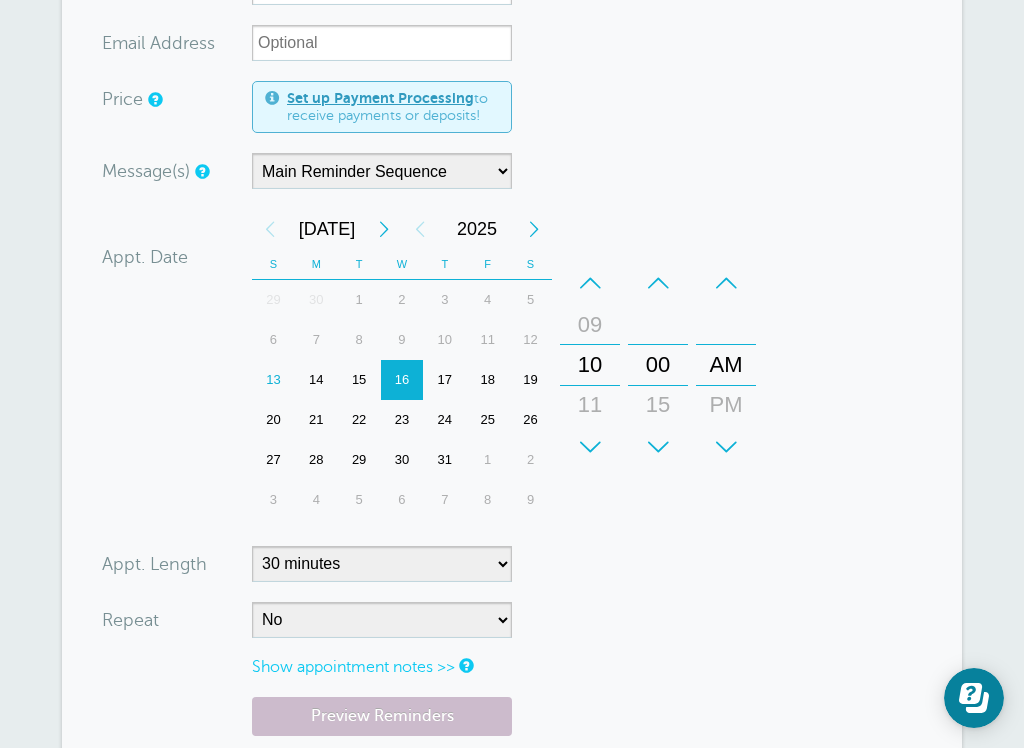 drag, startPoint x: -1, startPoint y: -520, endPoint x: 803, endPoint y: 662, distance: 1429.5244 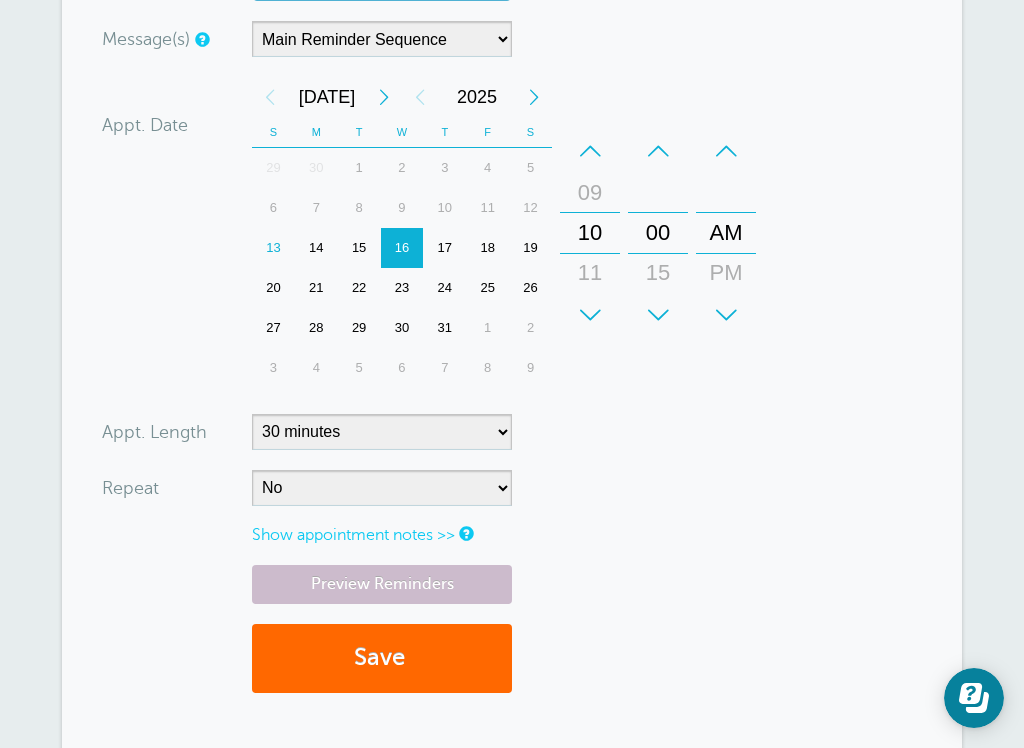 scroll, scrollTop: 640, scrollLeft: 0, axis: vertical 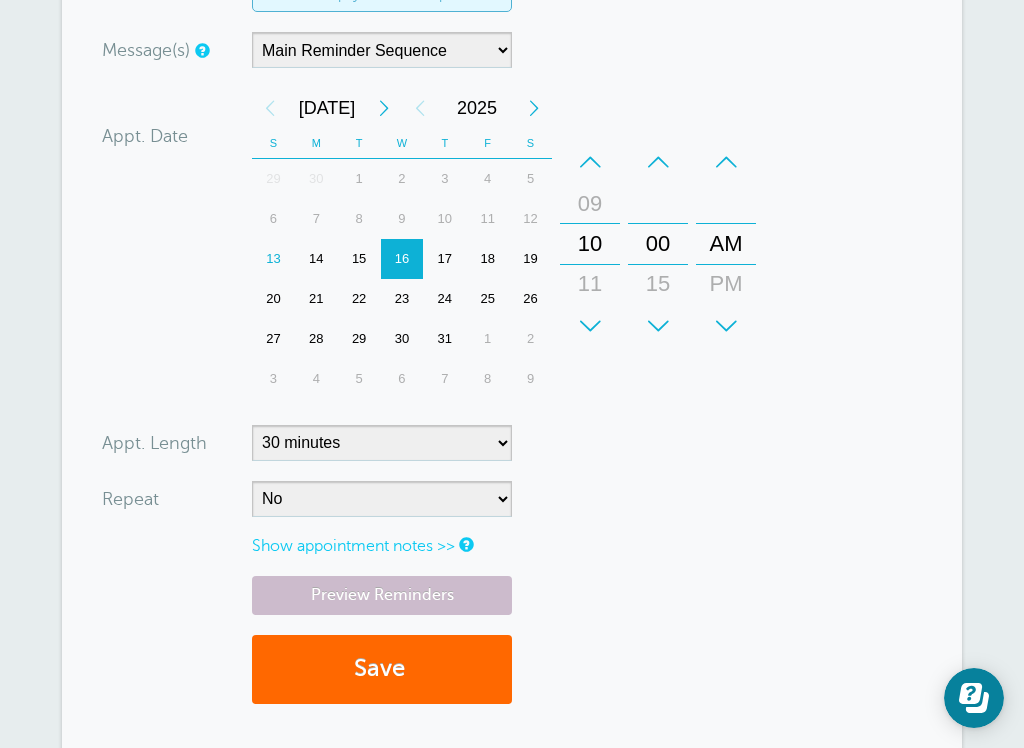 drag, startPoint x: 803, startPoint y: 662, endPoint x: 432, endPoint y: 541, distance: 390.23328 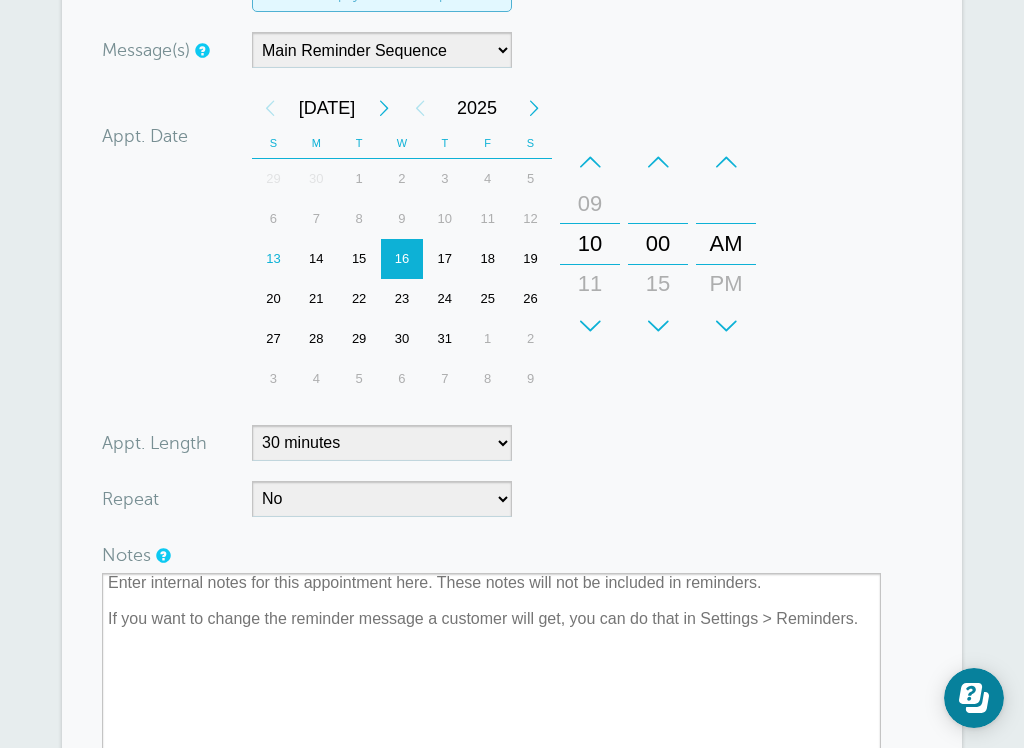 drag, startPoint x: 432, startPoint y: 541, endPoint x: 429, endPoint y: 676, distance: 135.03333 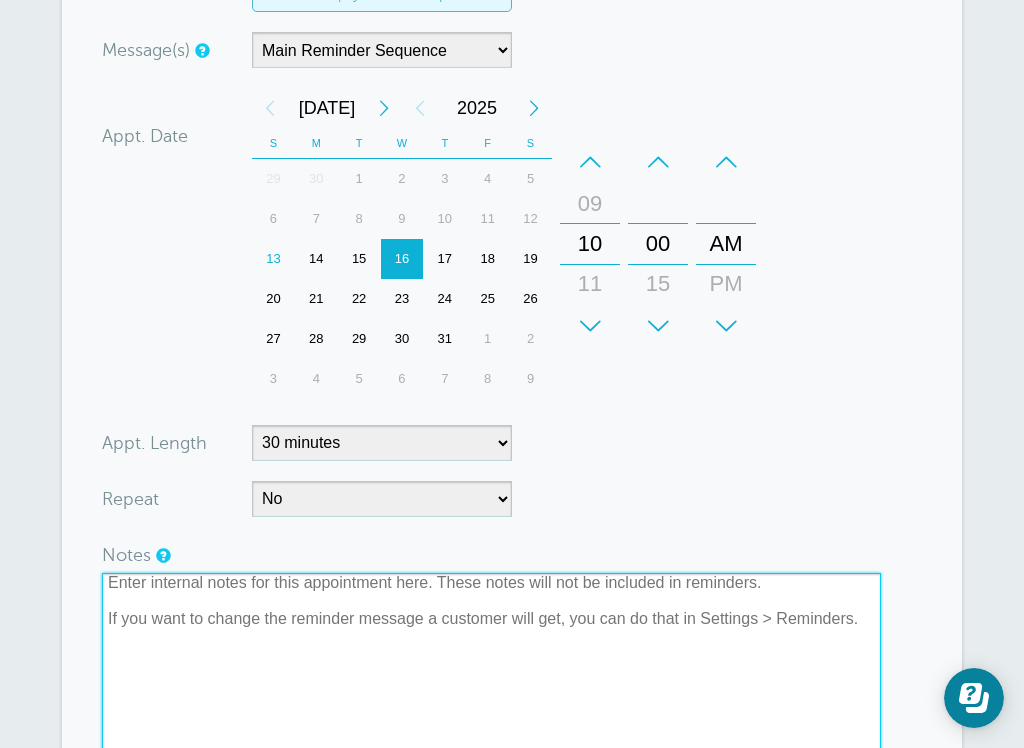 click at bounding box center (491, 673) 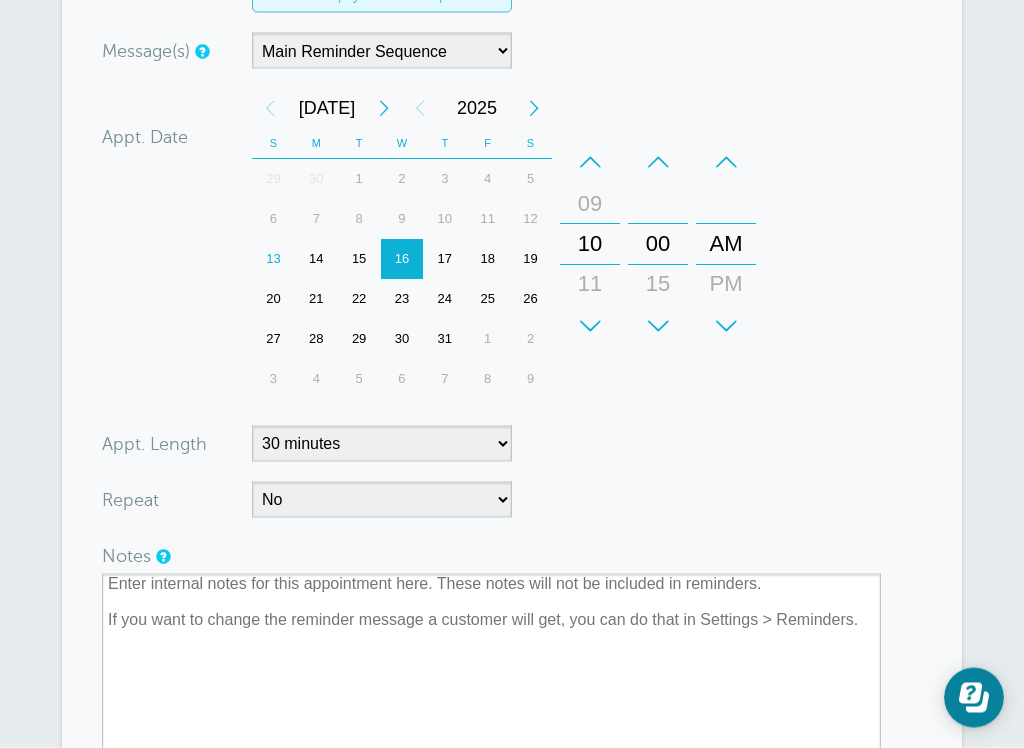 drag, startPoint x: 429, startPoint y: 676, endPoint x: 265, endPoint y: 587, distance: 186.59314 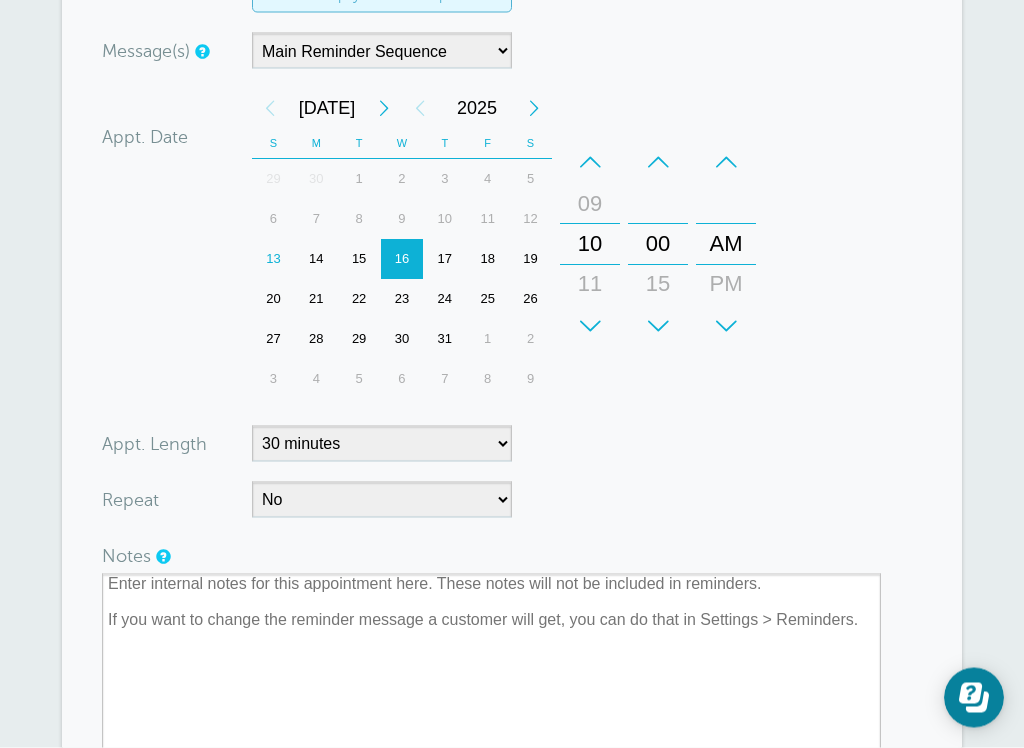 click on "Your trial ends [DATE] .  Upgrade
Your trial ends [DATE] .  Upgrade
GoReminders
[GEOGRAPHIC_DATA]
New
Calendar
Booking
Messaging
Blasts
Settings
Billing
More" at bounding box center (512, 359) 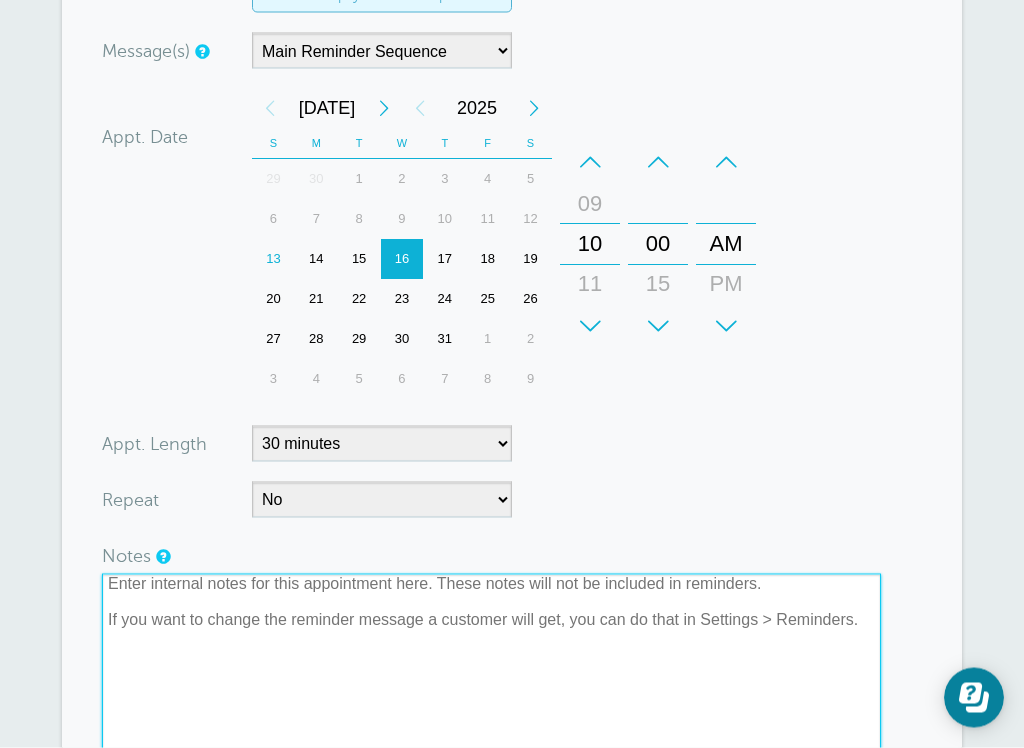 click at bounding box center (491, 674) 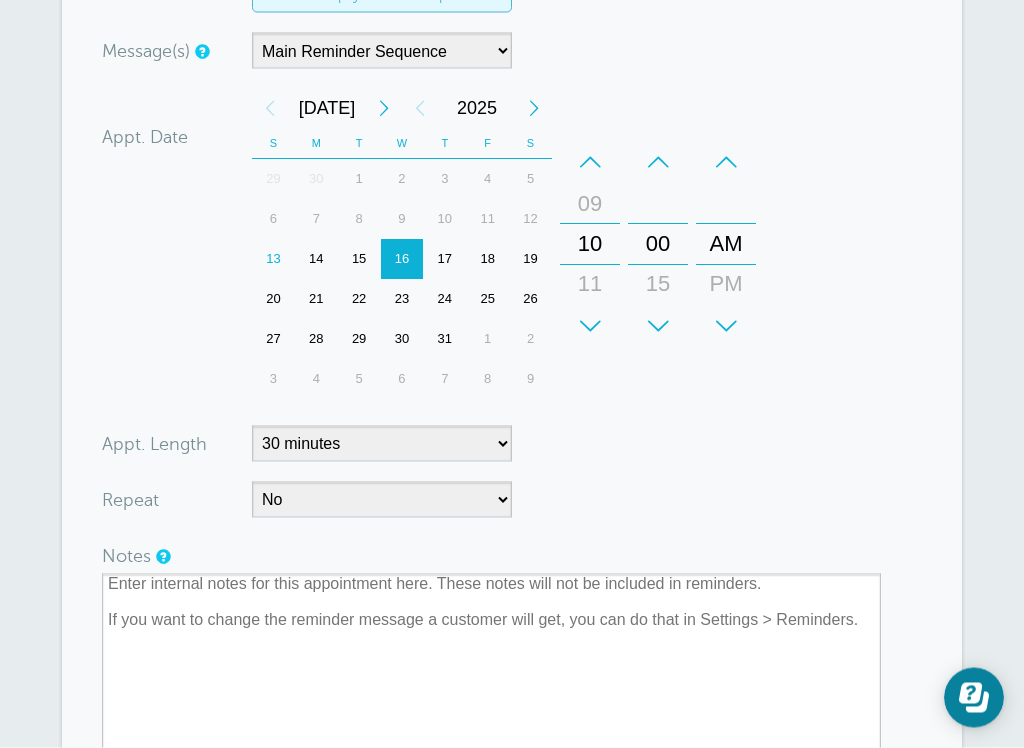 drag, startPoint x: 265, startPoint y: 587, endPoint x: -1, endPoint y: -641, distance: 1256.4792 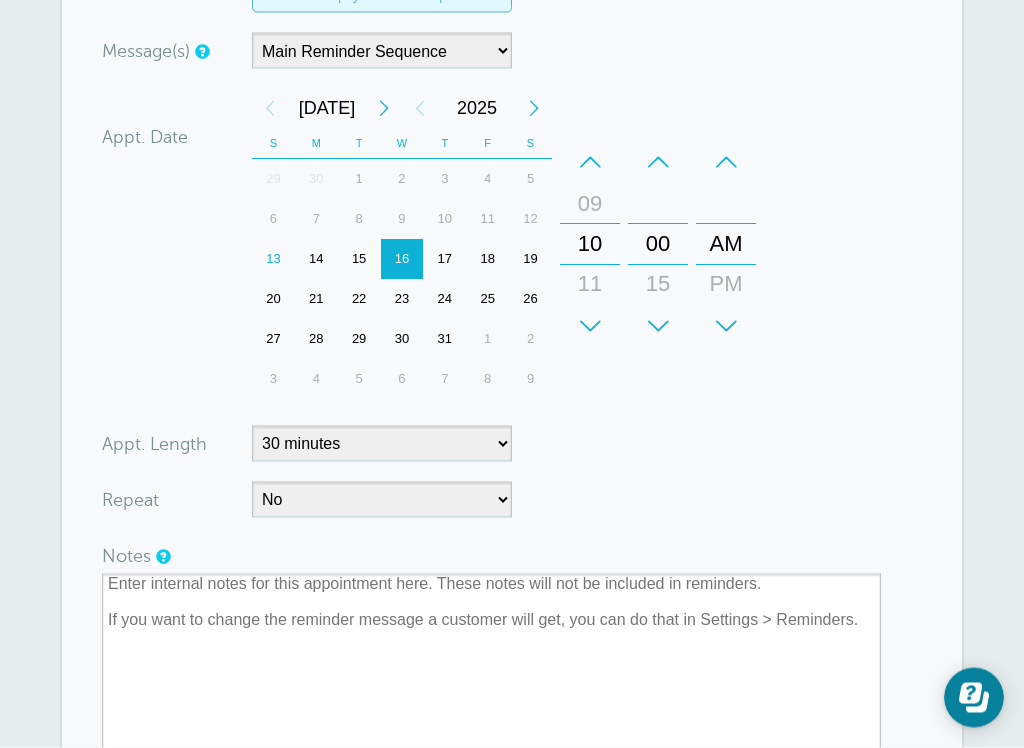 click on "Your trial ends [DATE] .  Upgrade
Your trial ends [DATE] .  Upgrade
GoReminders
[GEOGRAPHIC_DATA]
New
Calendar
Booking
Messaging
Blasts
Settings
Billing
More" at bounding box center (512, 359) 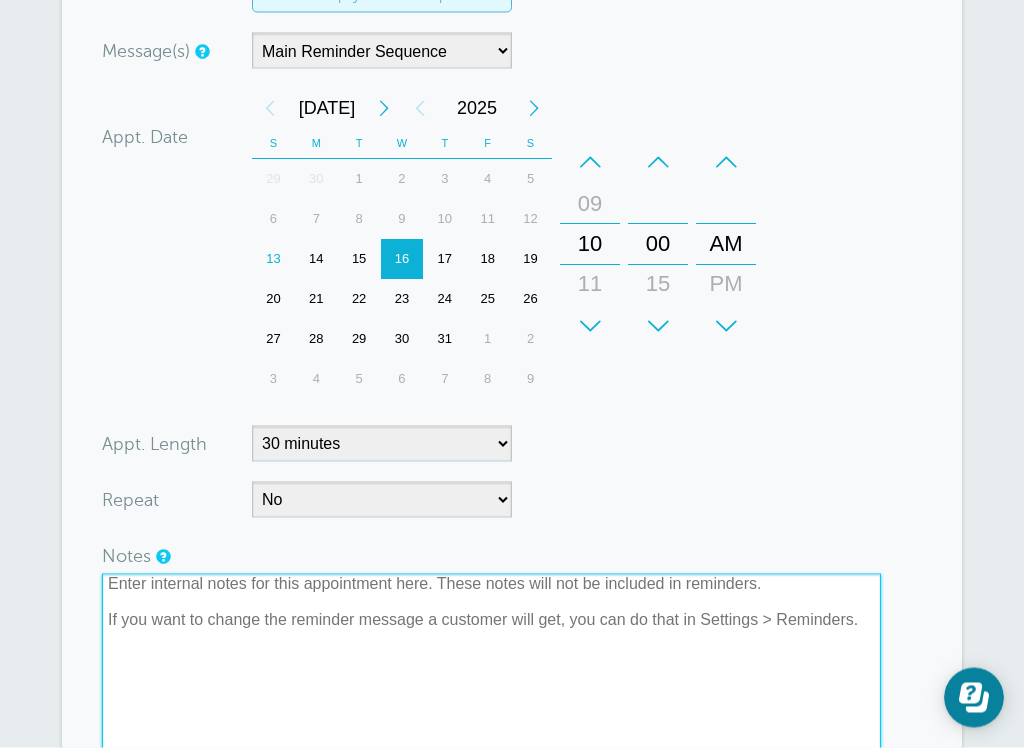 click at bounding box center [491, 674] 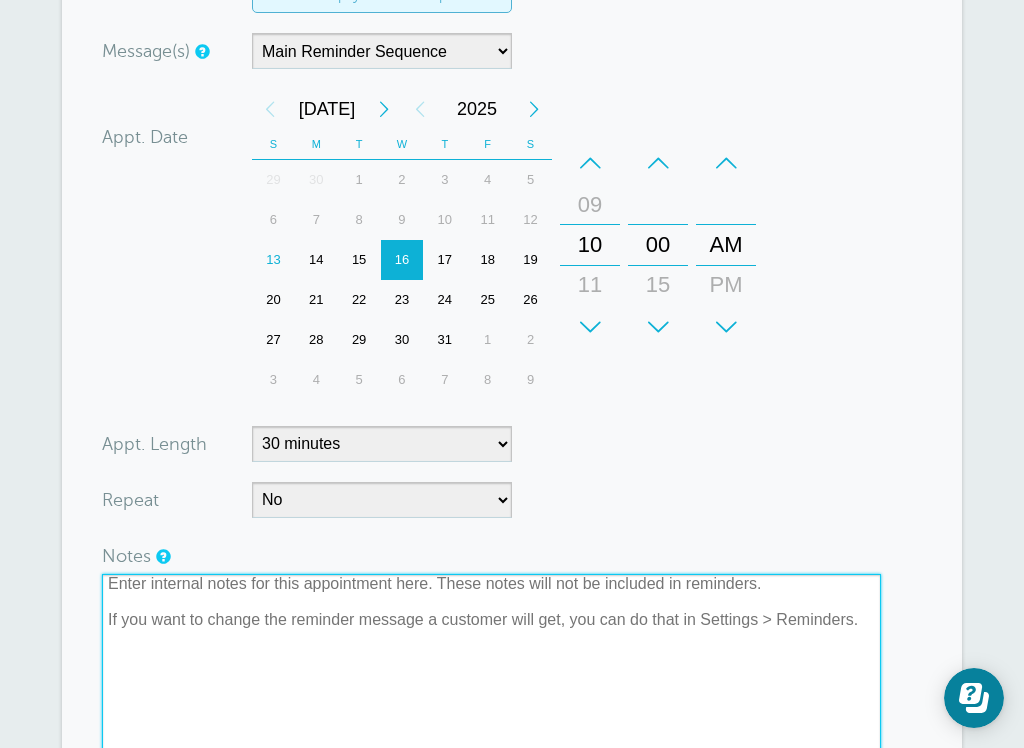 paste on "Dear valued clients, please note that our clean team may arrive up to 30 minutes before or after the scheduled time, as they optimize their route for maximum efficiency, we appreciate your understanding and loyalty." 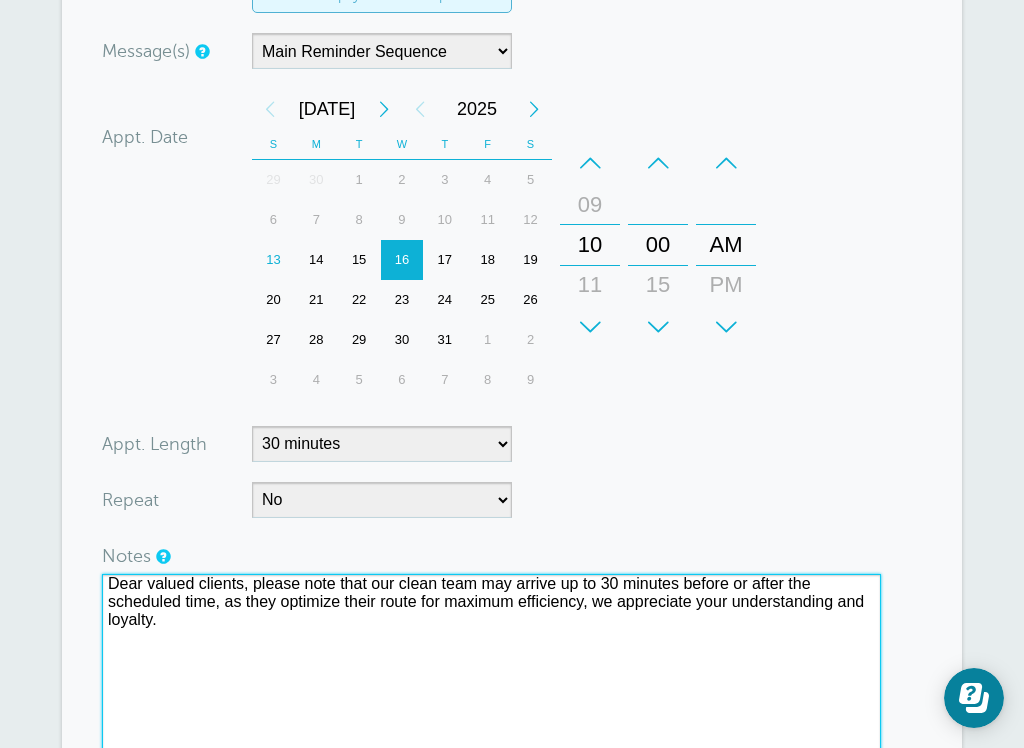 type on "Dear valued clients, please note that our clean team may arrive up to 30 minutes before or after the scheduled time, as they optimize their route for maximum efficiency, we appreciate your understanding and loyalty." 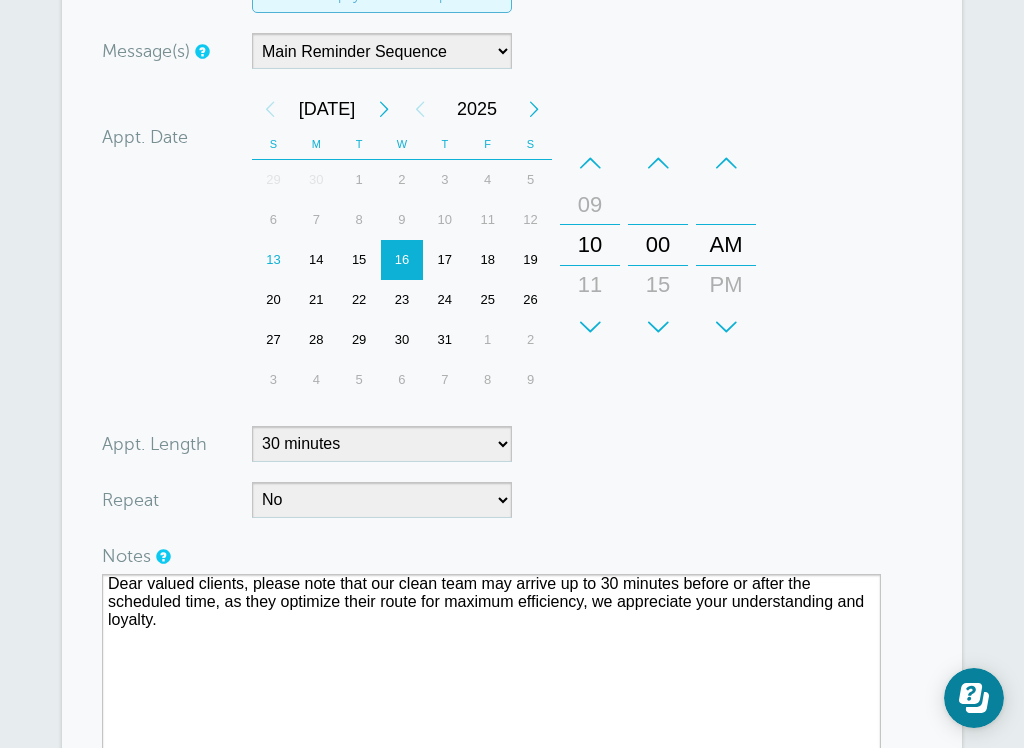 drag, startPoint x: 625, startPoint y: 642, endPoint x: 975, endPoint y: 481, distance: 385.25446 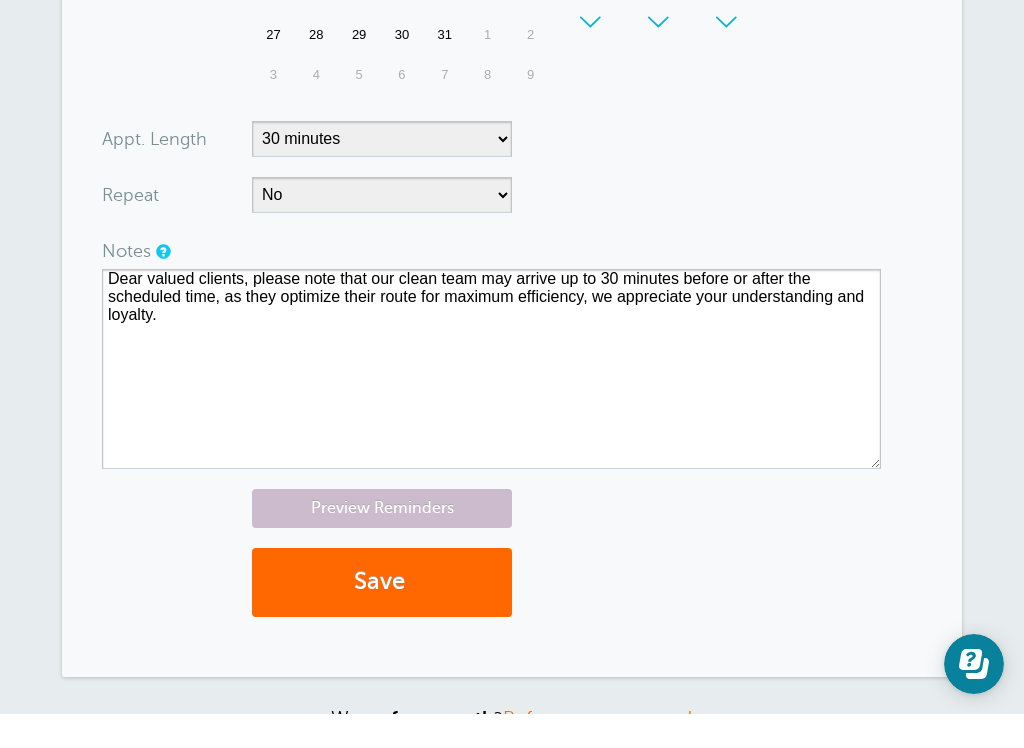 scroll, scrollTop: 914, scrollLeft: 0, axis: vertical 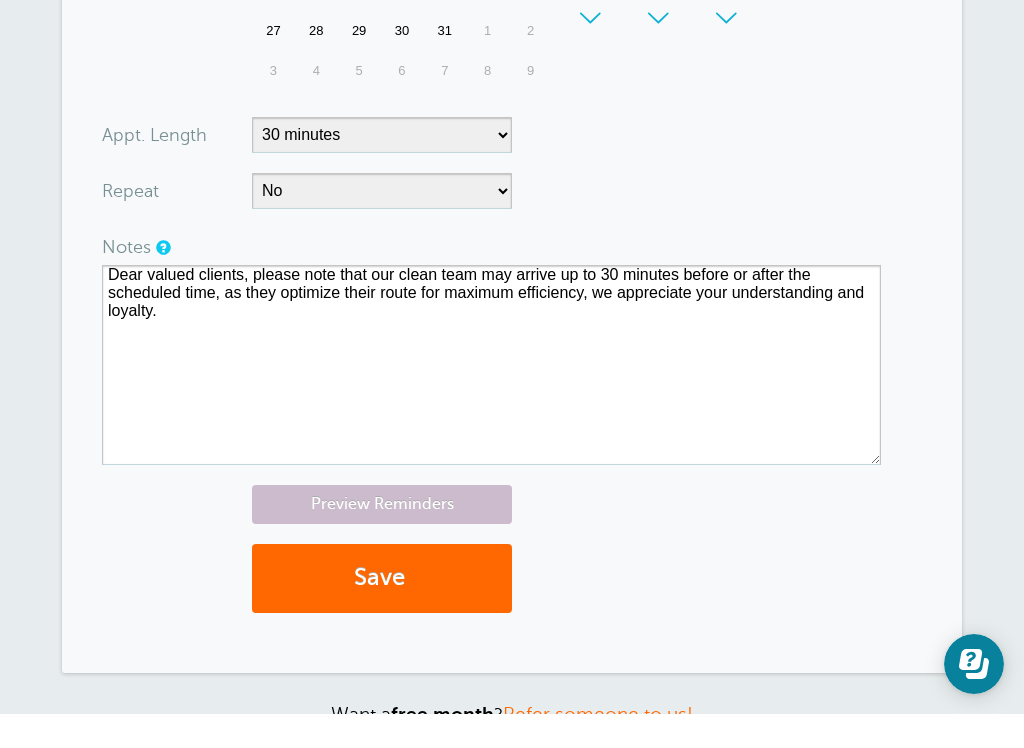 drag, startPoint x: 975, startPoint y: 481, endPoint x: -1, endPoint y: -950, distance: 1732.1481 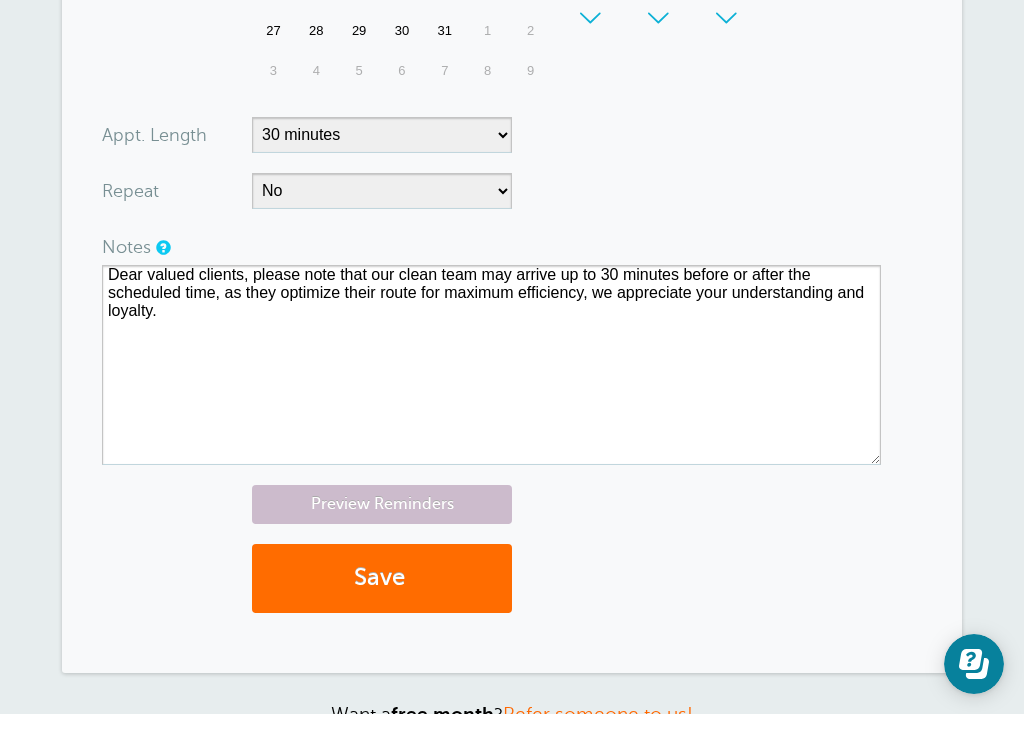 click on "Save" at bounding box center (382, 612) 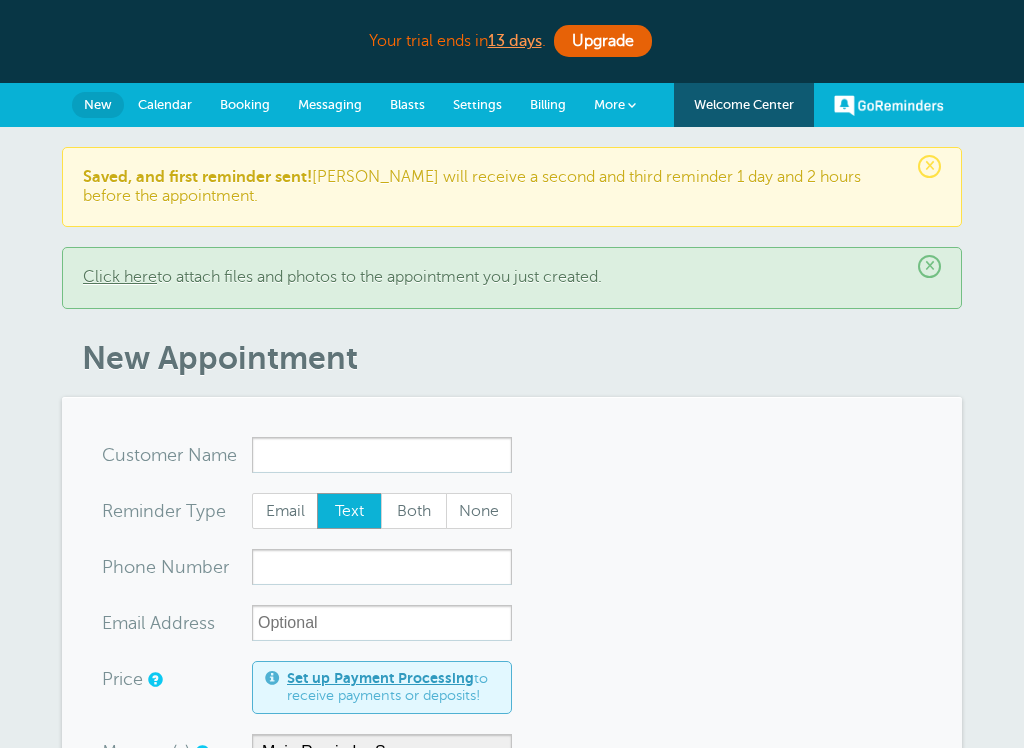 scroll, scrollTop: 0, scrollLeft: 0, axis: both 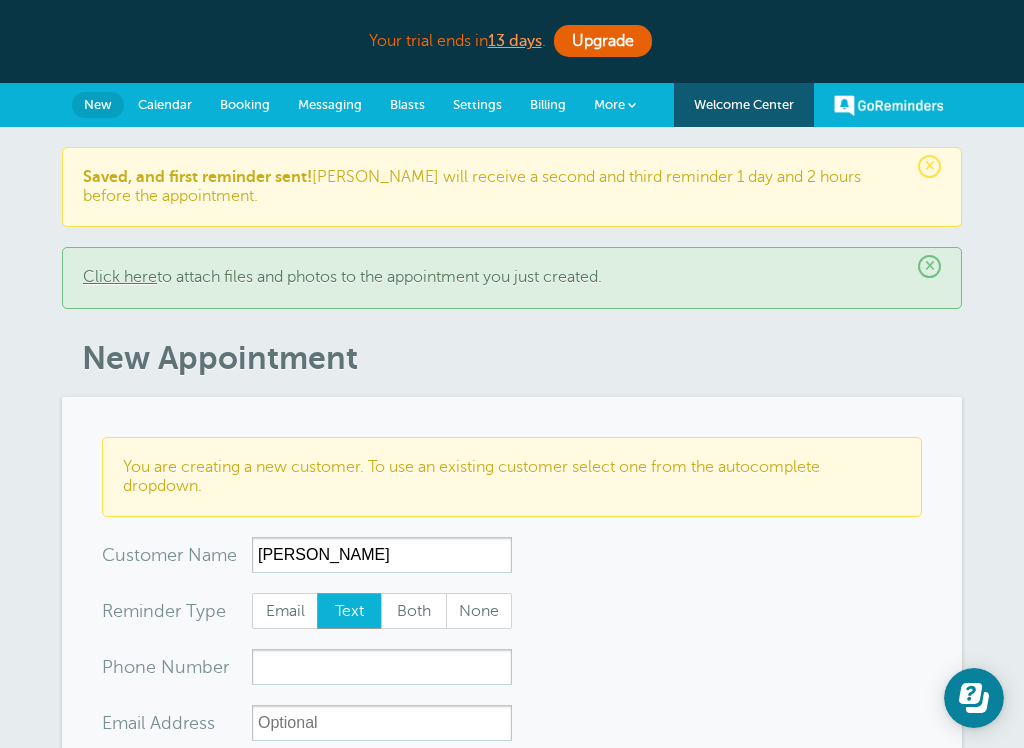 type on "Lauren Dayton" 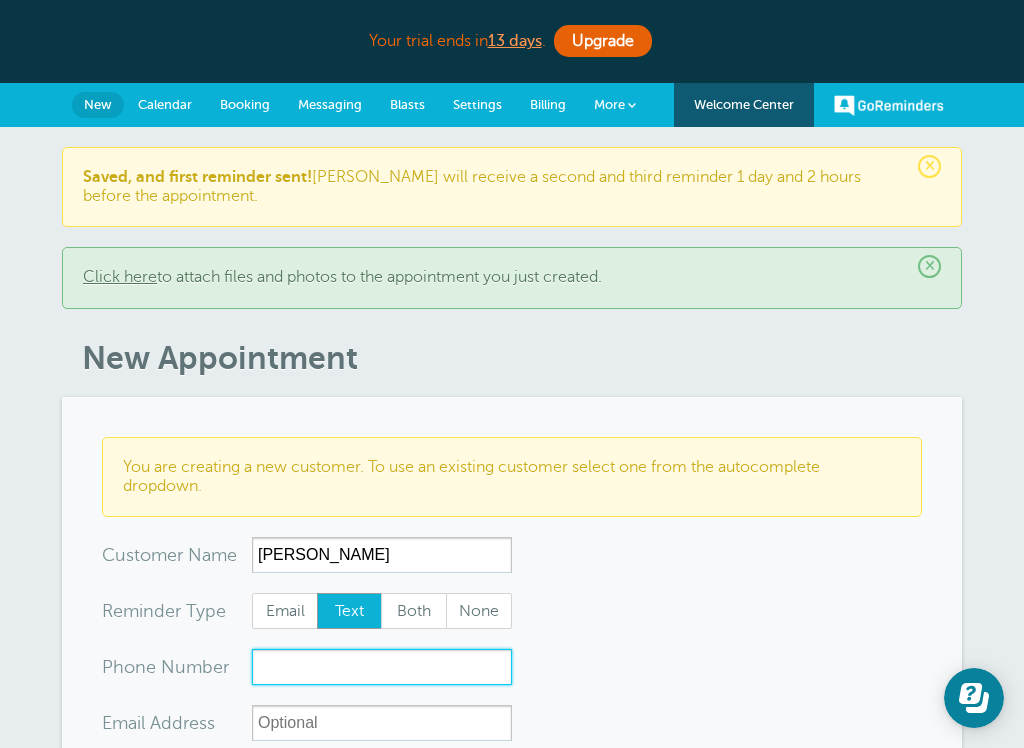 click on "xxx-no-autofill" at bounding box center [382, 667] 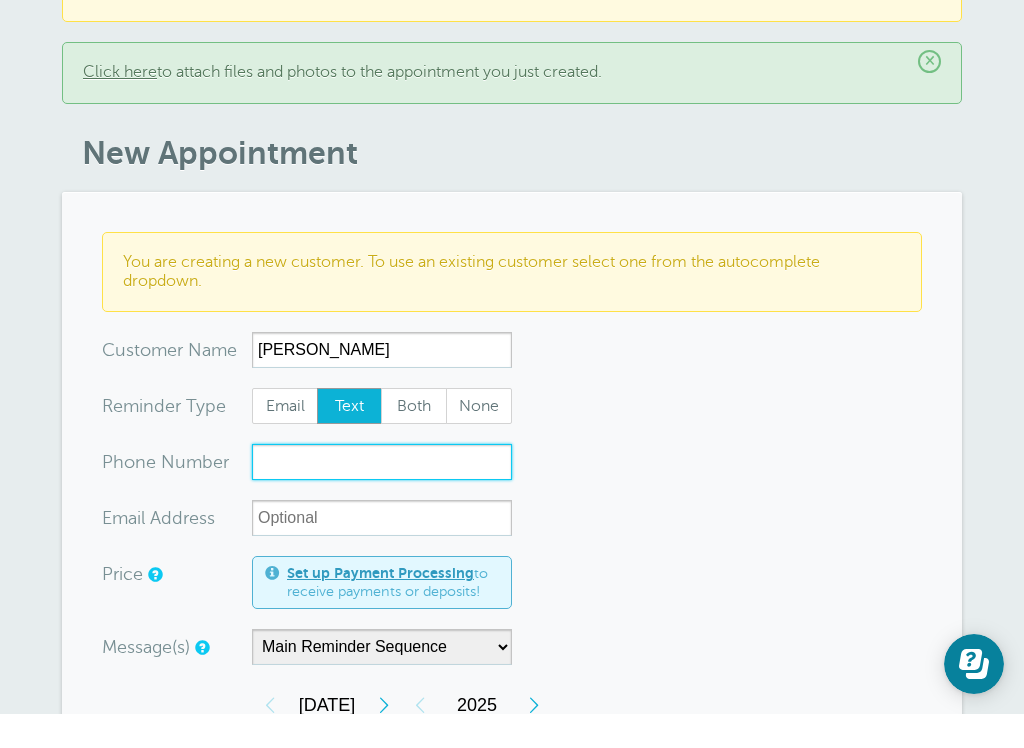 scroll, scrollTop: 285, scrollLeft: 0, axis: vertical 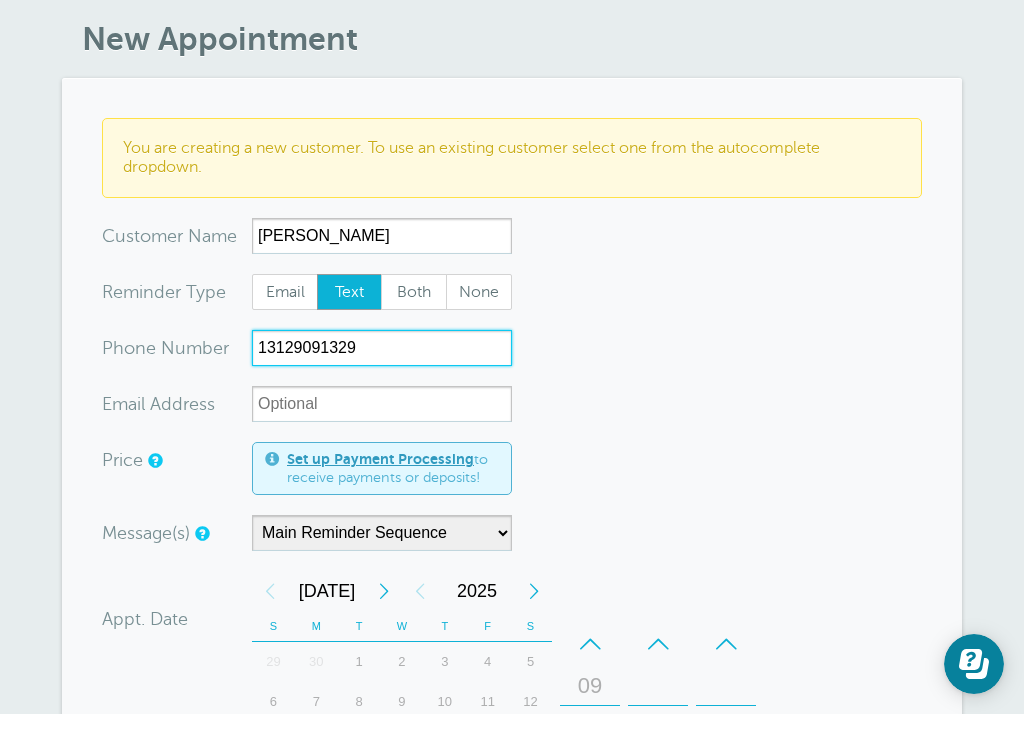 type on "13129091329" 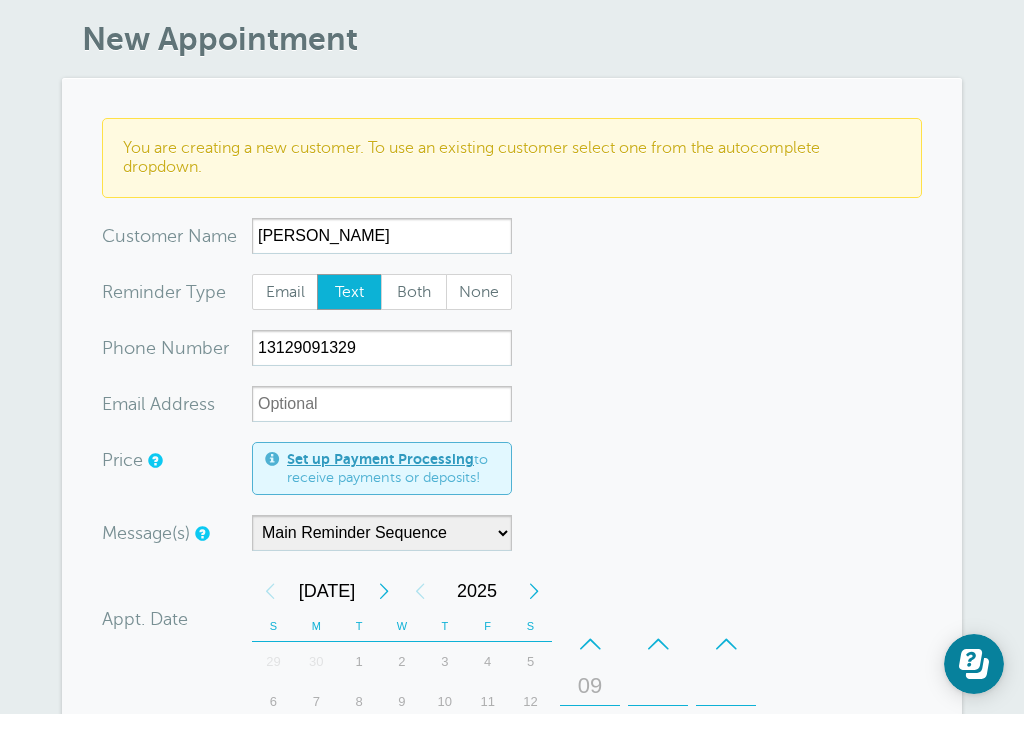 scroll, scrollTop: 319, scrollLeft: 0, axis: vertical 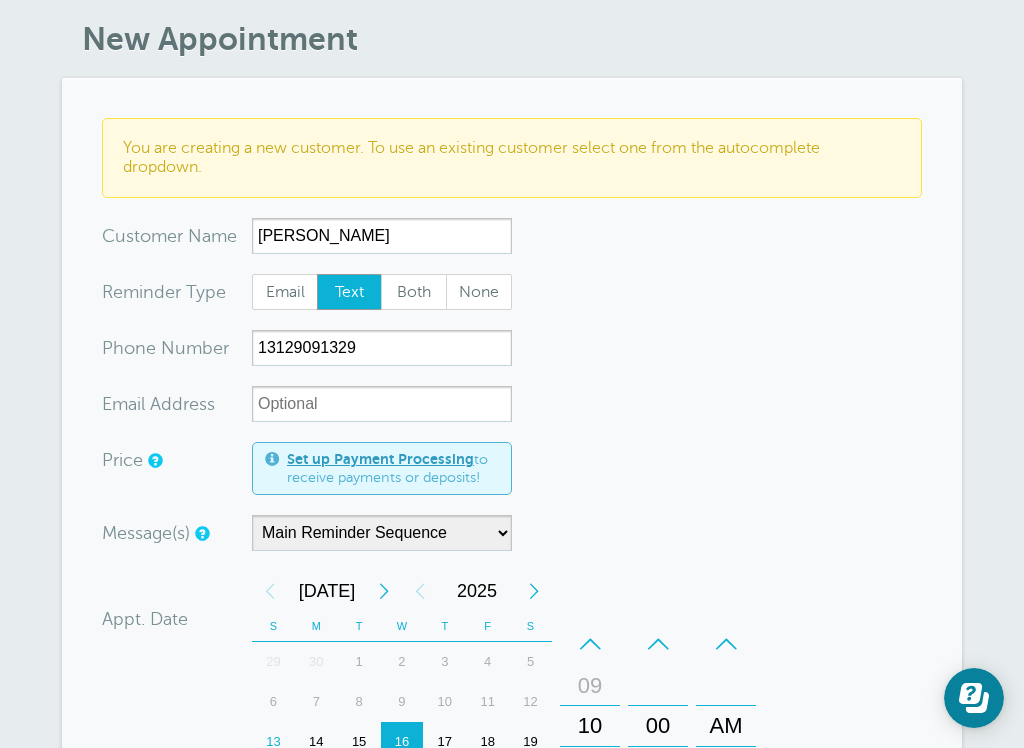 drag, startPoint x: 406, startPoint y: 670, endPoint x: 651, endPoint y: 374, distance: 384.2408 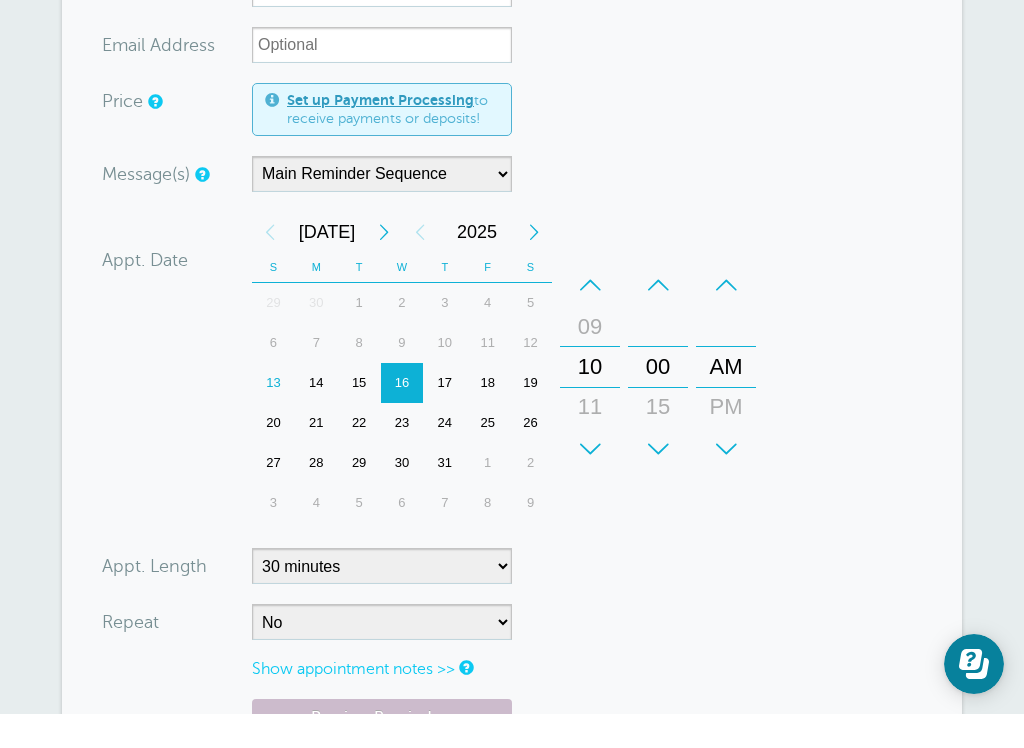scroll, scrollTop: 651, scrollLeft: 0, axis: vertical 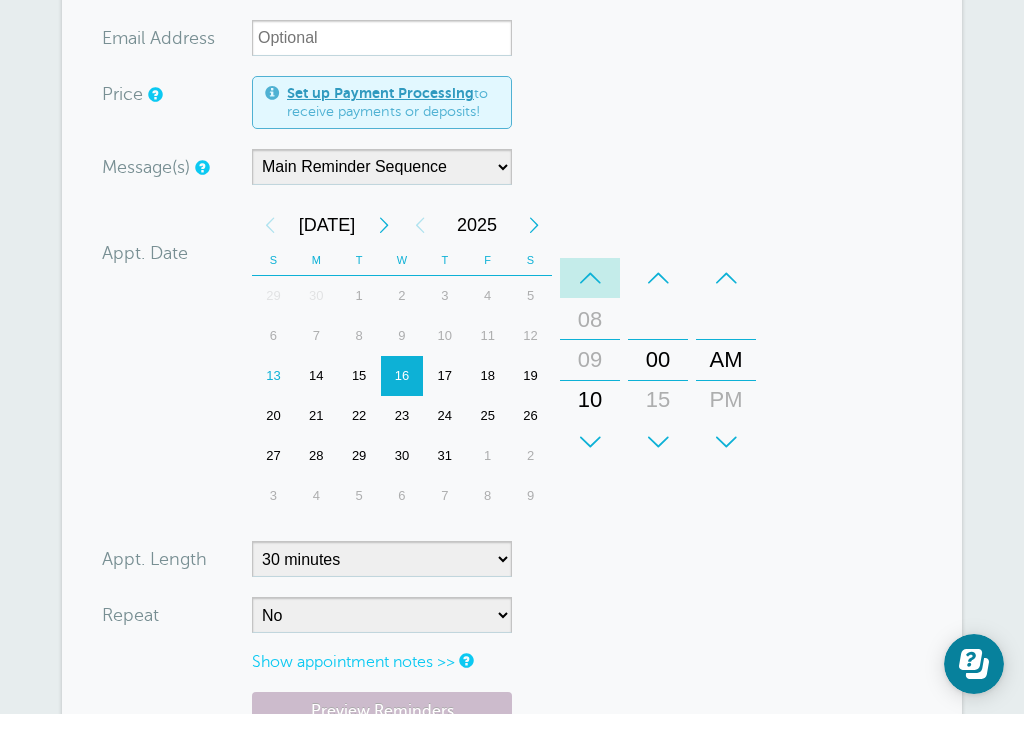 drag, startPoint x: 651, startPoint y: 374, endPoint x: -1, endPoint y: -686, distance: 1244.4694 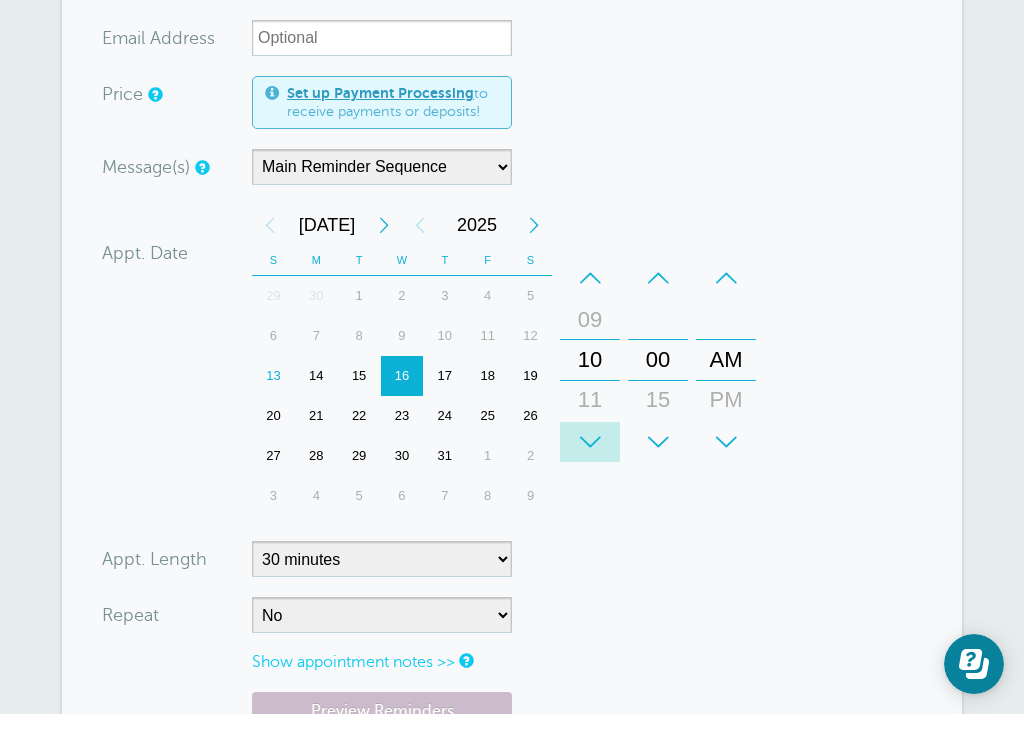 click on "Your trial ends [DATE] .  Upgrade
Your trial ends [DATE] .  Upgrade
GoReminders
[GEOGRAPHIC_DATA]
New
Calendar
Booking
Messaging
Blasts
Settings
Billing
More" at bounding box center [512, 320] 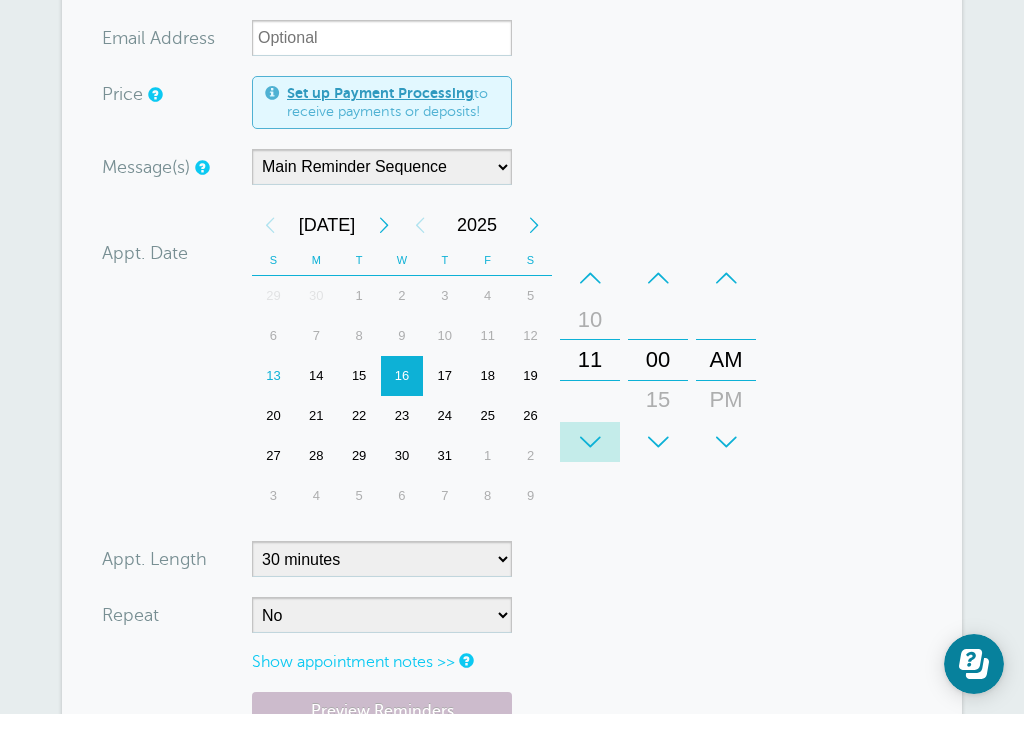 click on "Your trial ends [DATE] .  Upgrade
Your trial ends [DATE] .  Upgrade
GoReminders
[GEOGRAPHIC_DATA]
New
Calendar
Booking
Messaging
Blasts
Settings
Billing
More" at bounding box center (512, 320) 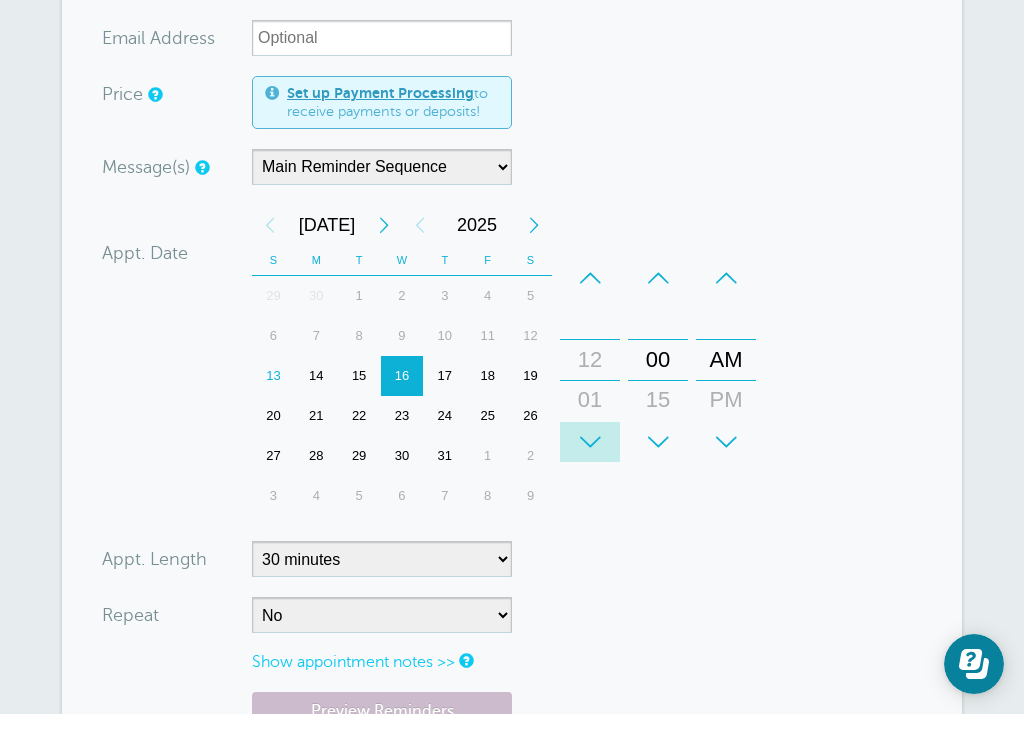 click on "Your trial ends [DATE] .  Upgrade
Your trial ends [DATE] .  Upgrade
GoReminders
[GEOGRAPHIC_DATA]
New
Calendar
Booking
Messaging
Blasts
Settings
Billing
More" at bounding box center [512, 320] 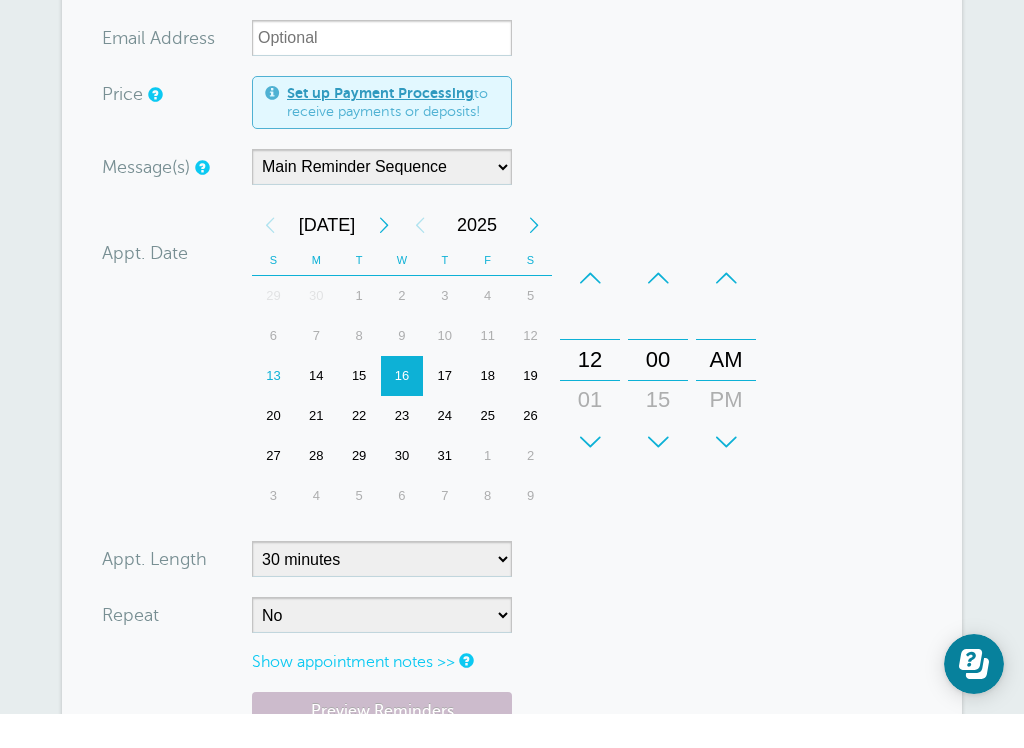 click on "Your trial ends [DATE] .  Upgrade
Your trial ends [DATE] .  Upgrade
GoReminders
[GEOGRAPHIC_DATA]
New
Calendar
Booking
Messaging
Blasts
Settings
Billing
More" at bounding box center [512, 320] 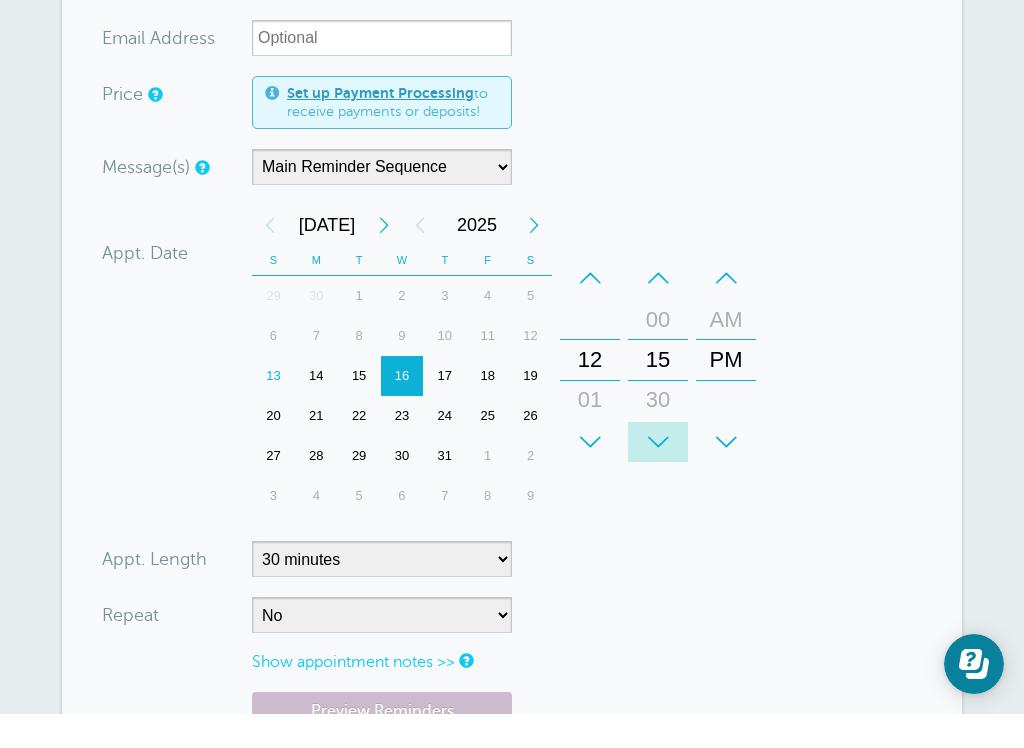 click on "Your trial ends [DATE] .  Upgrade
Your trial ends [DATE] .  Upgrade
GoReminders
[GEOGRAPHIC_DATA]
New
Calendar
Booking
Messaging
Blasts
Settings
Billing
More" at bounding box center (512, 320) 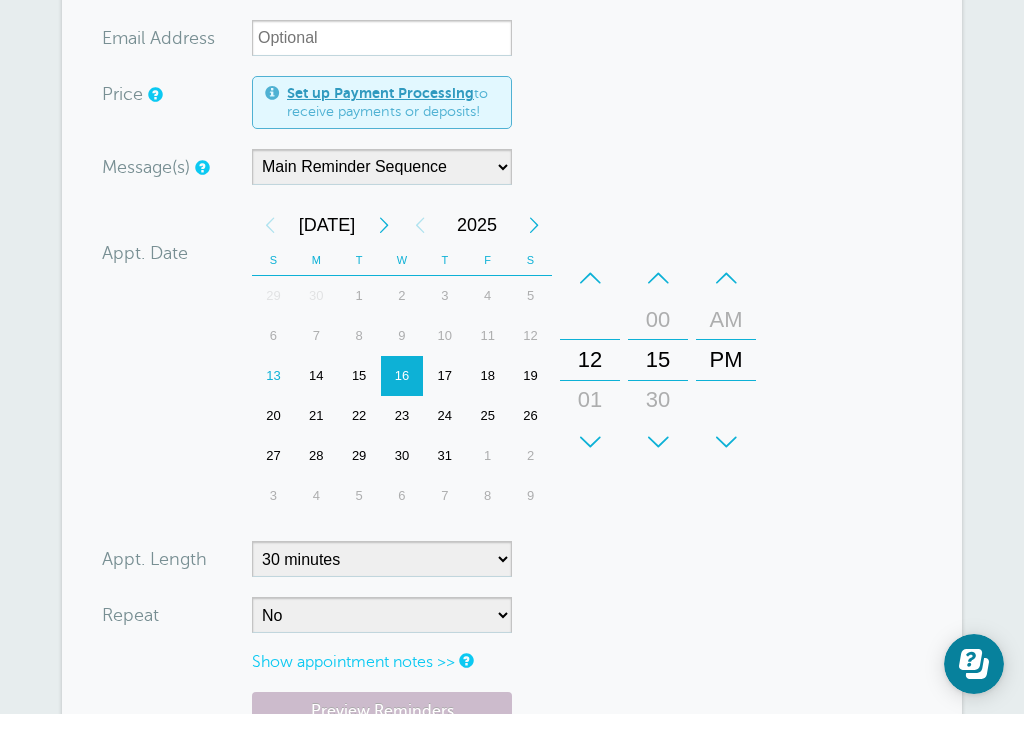 click on "Your trial ends [DATE] .  Upgrade
Your trial ends [DATE] .  Upgrade
GoReminders
[GEOGRAPHIC_DATA]
New
Calendar
Booking
Messaging
Blasts
Settings
Billing
More" at bounding box center [512, 320] 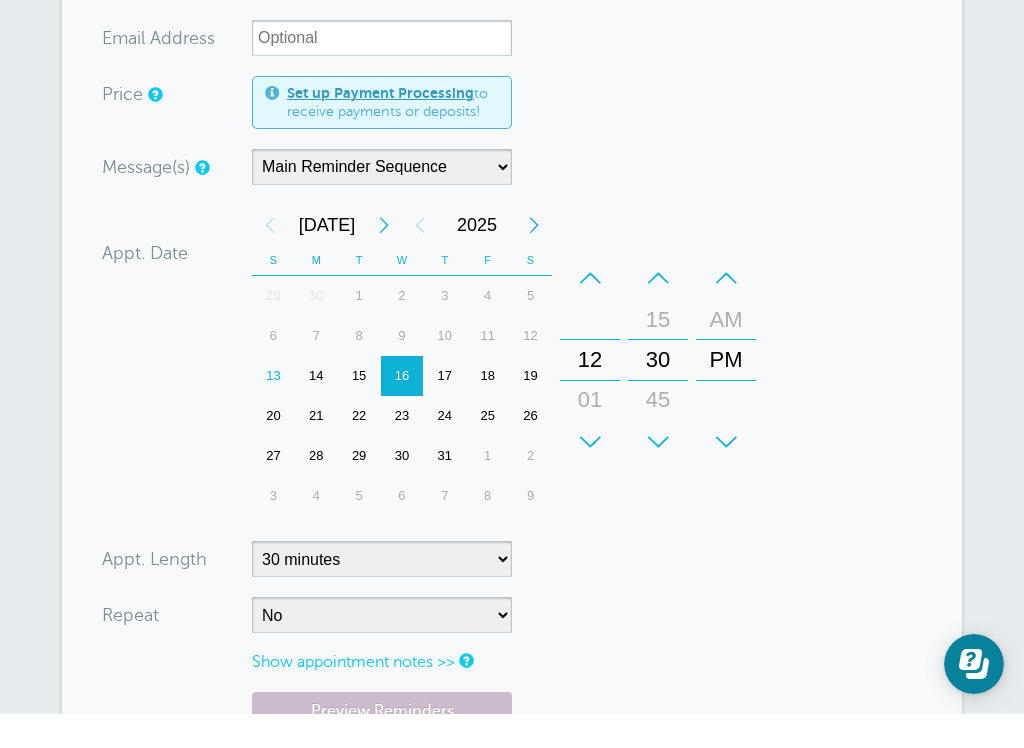 click on "Your trial ends [DATE] .  Upgrade
Your trial ends [DATE] .  Upgrade
GoReminders
[GEOGRAPHIC_DATA]
New
Calendar
Booking
Messaging
Blasts
Settings
Billing
More" at bounding box center [512, 320] 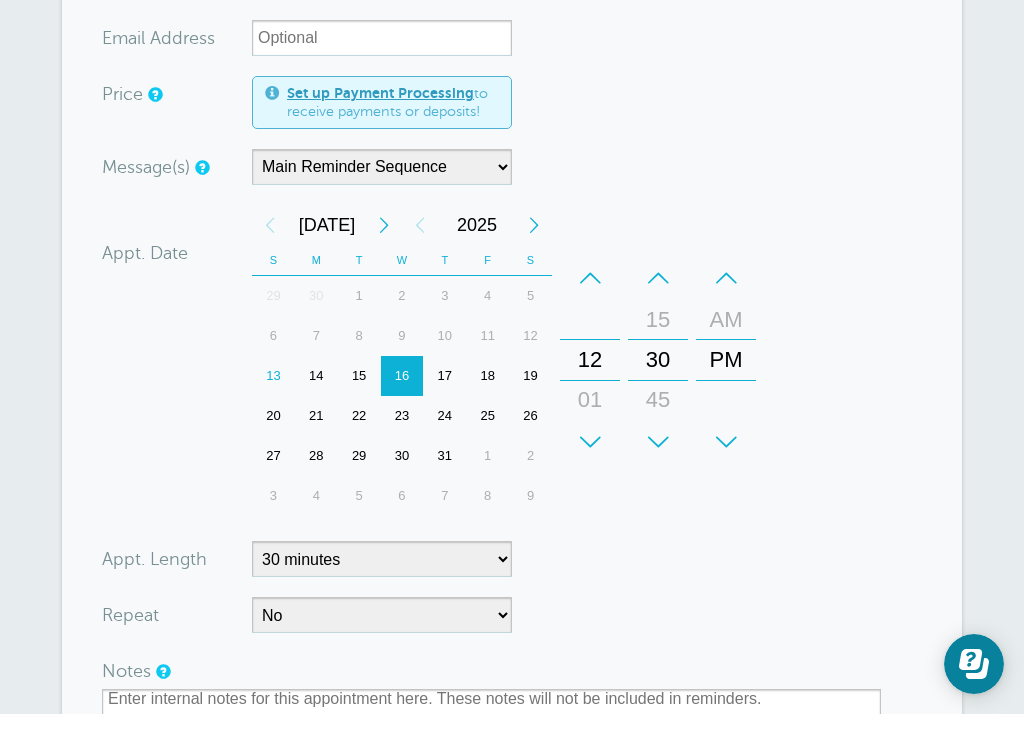 drag, startPoint x: 405, startPoint y: 657, endPoint x: 926, endPoint y: 496, distance: 545.3091 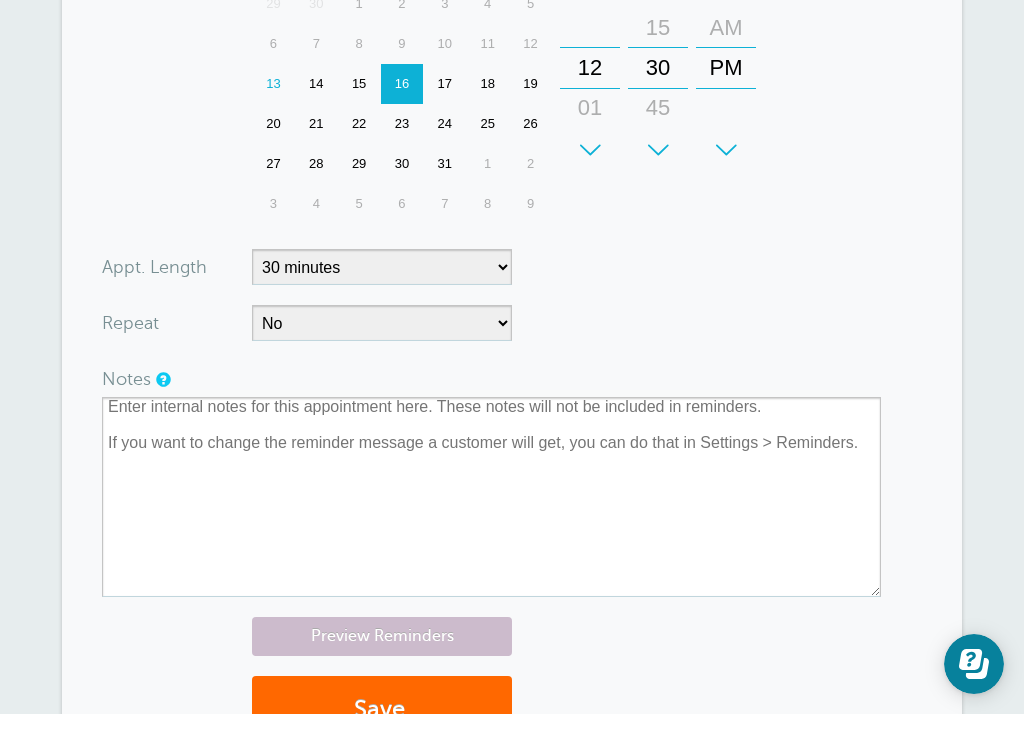 scroll, scrollTop: 945, scrollLeft: 0, axis: vertical 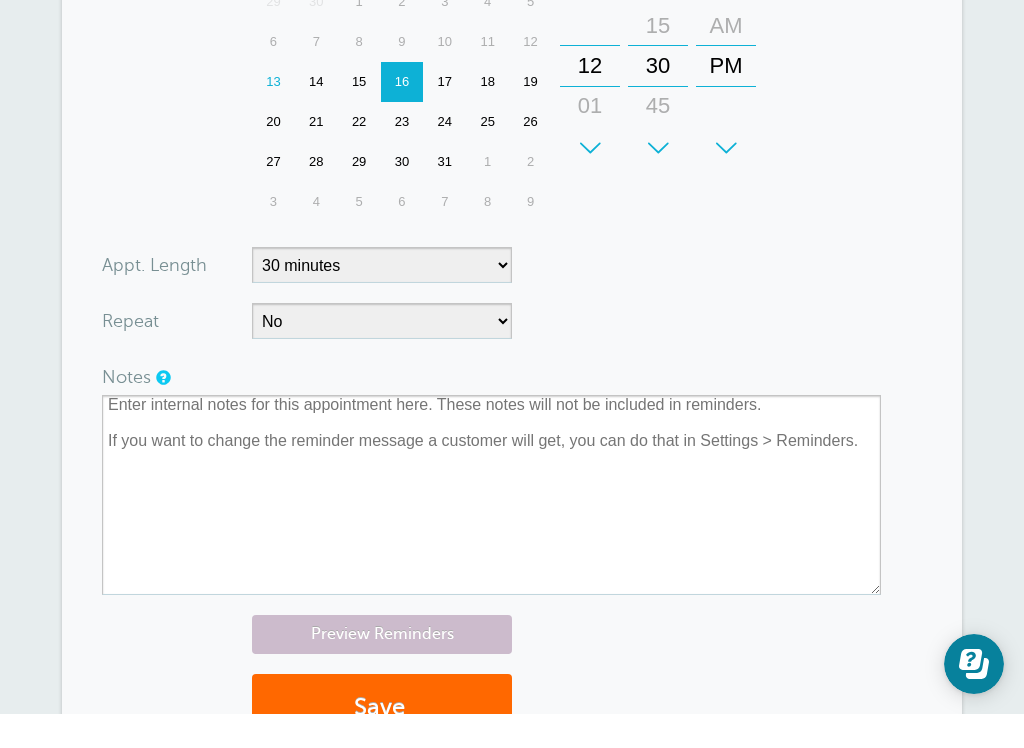 drag, startPoint x: 926, startPoint y: 496, endPoint x: 183, endPoint y: 420, distance: 746.87683 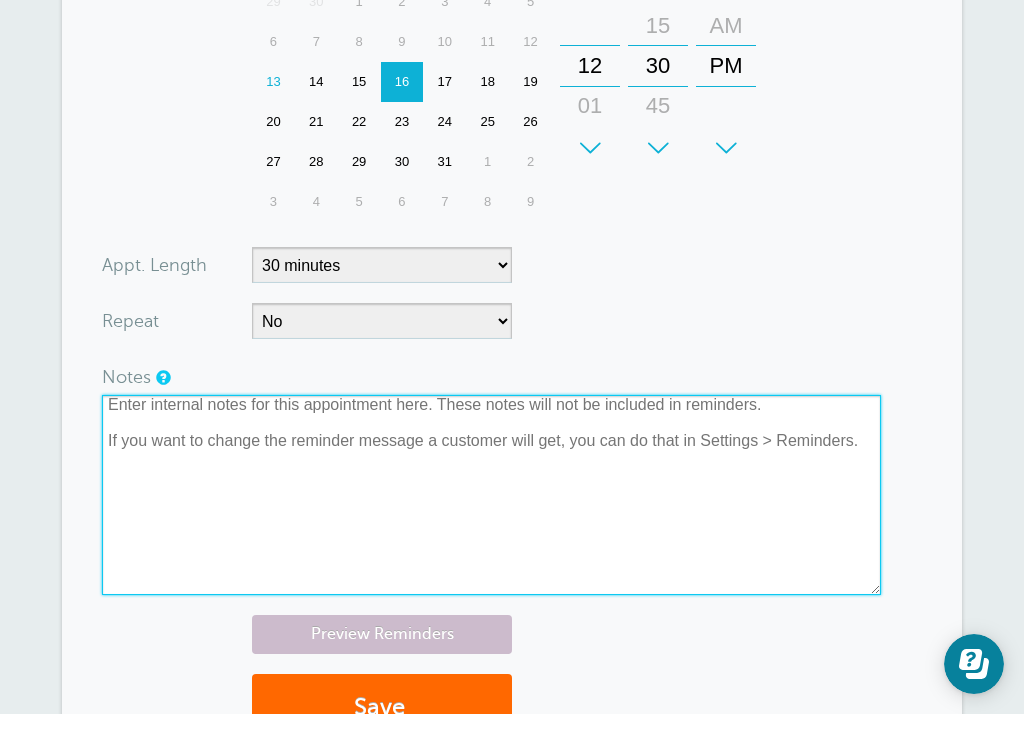 click at bounding box center (491, 529) 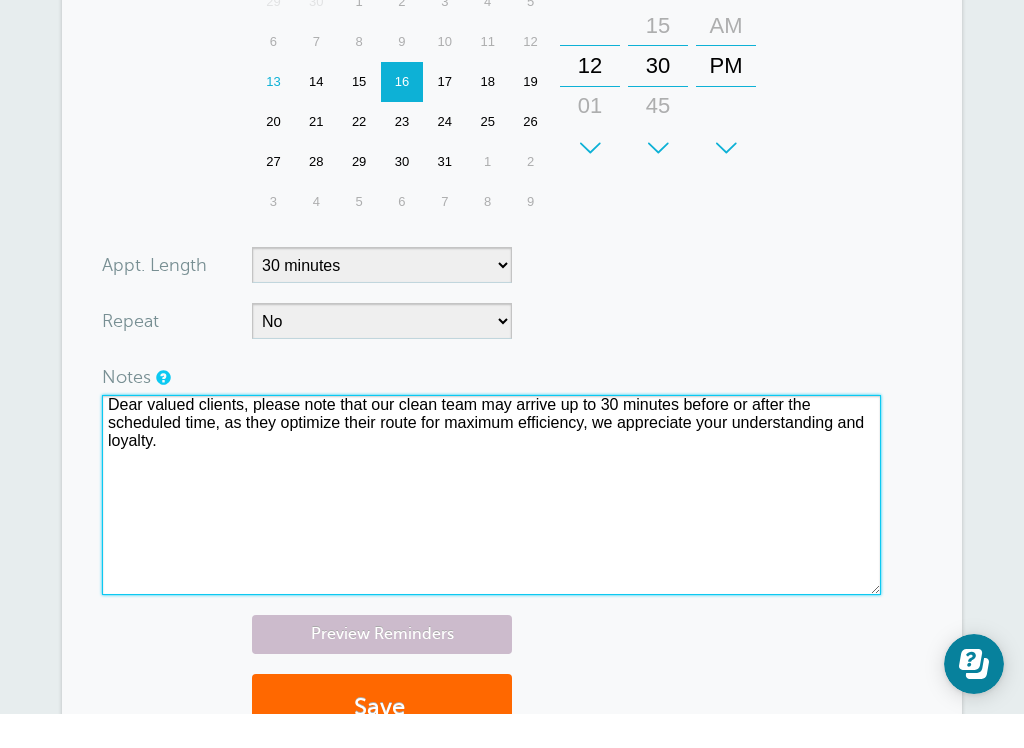type on "Dear valued clients, please note that our clean team may arrive up to 30 minutes before or after the scheduled time, as they optimize their route for maximum efficiency, we appreciate your understanding and loyalty." 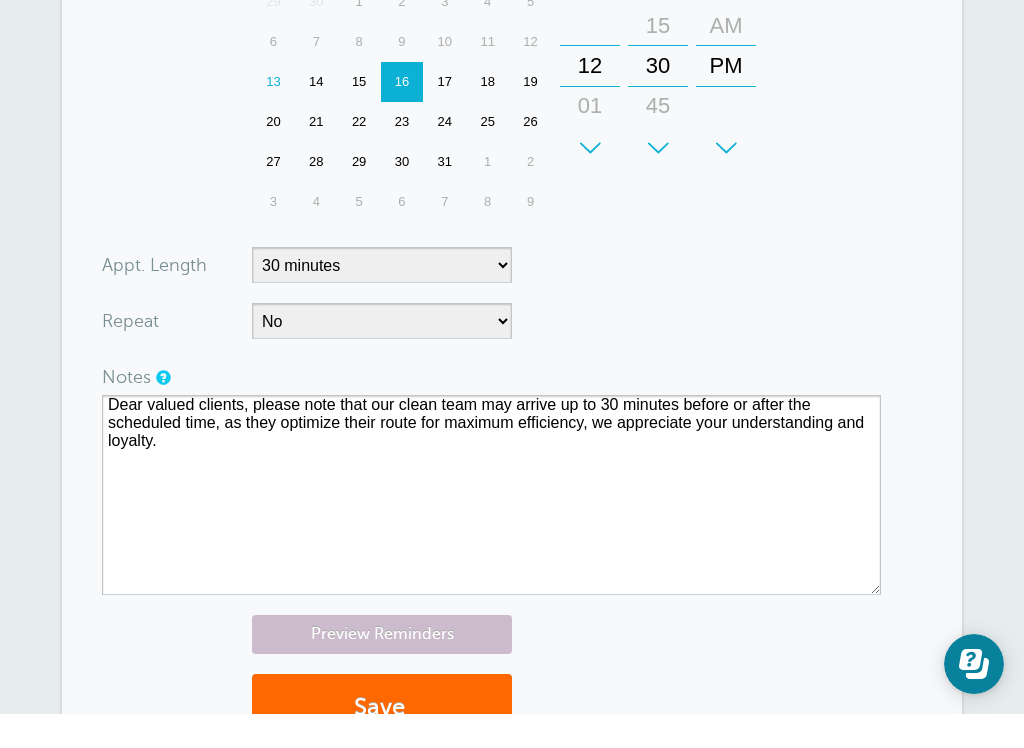 scroll, scrollTop: 979, scrollLeft: 0, axis: vertical 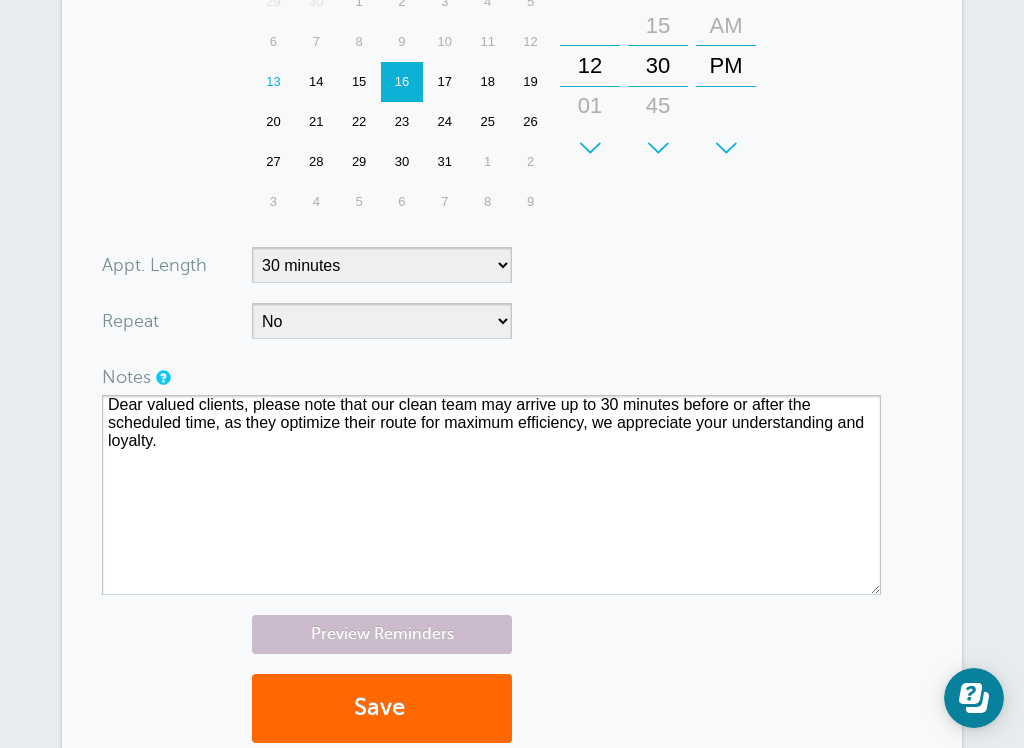 drag, startPoint x: 183, startPoint y: 420, endPoint x: 879, endPoint y: 281, distance: 709.7443 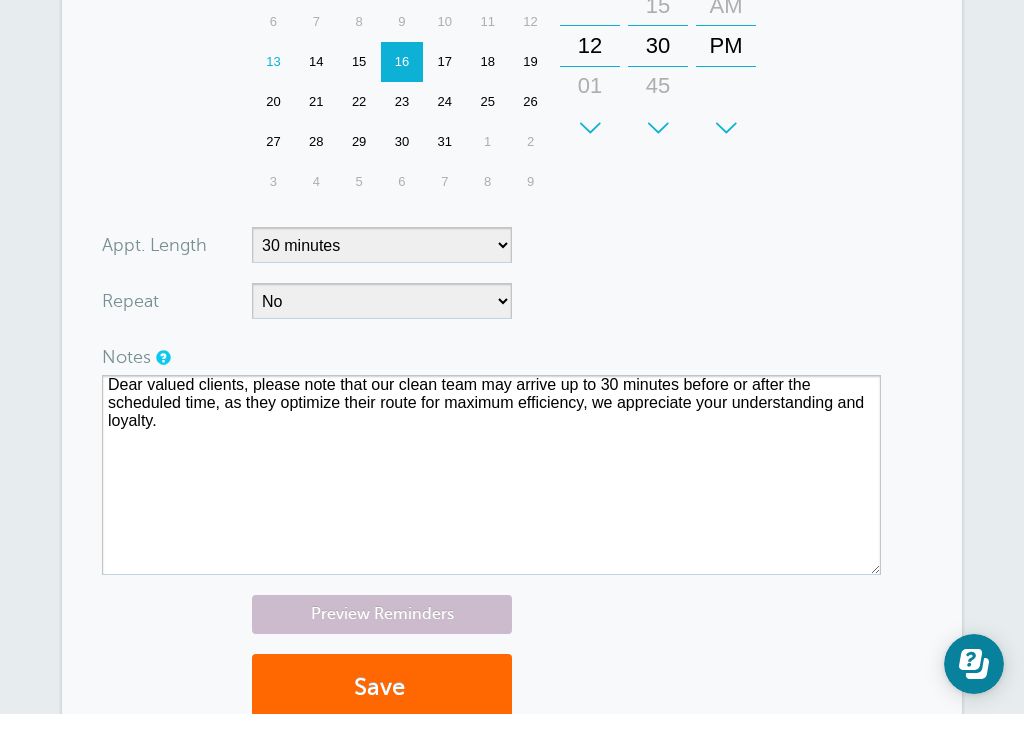 scroll, scrollTop: 984, scrollLeft: 0, axis: vertical 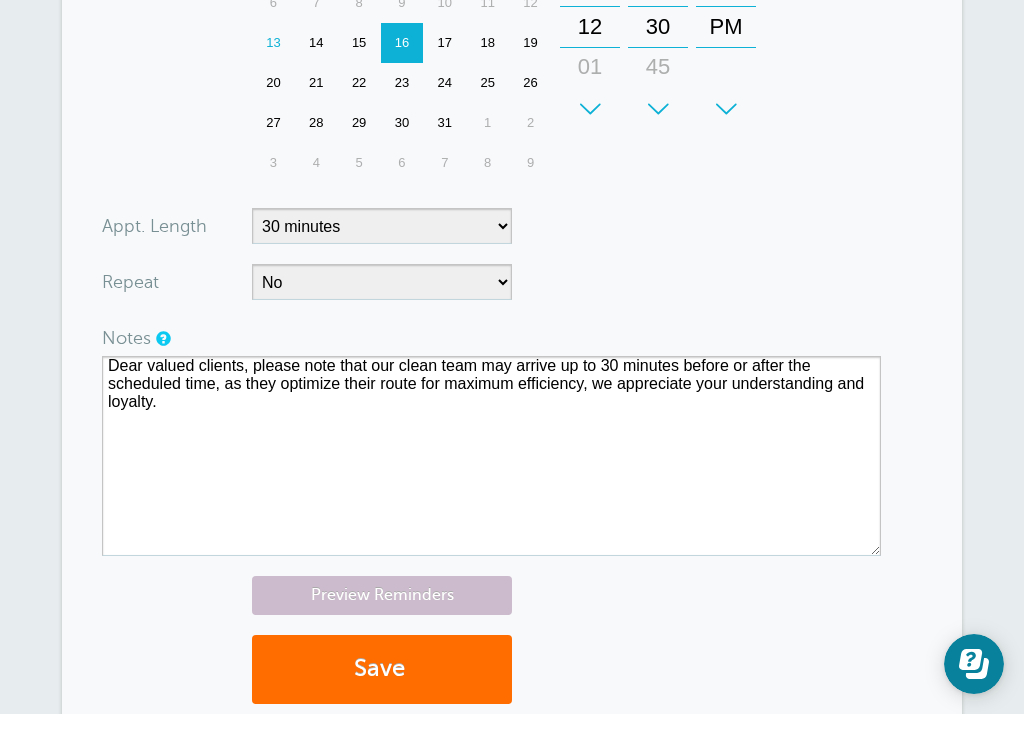 drag, startPoint x: 879, startPoint y: 281, endPoint x: 455, endPoint y: 666, distance: 572.71375 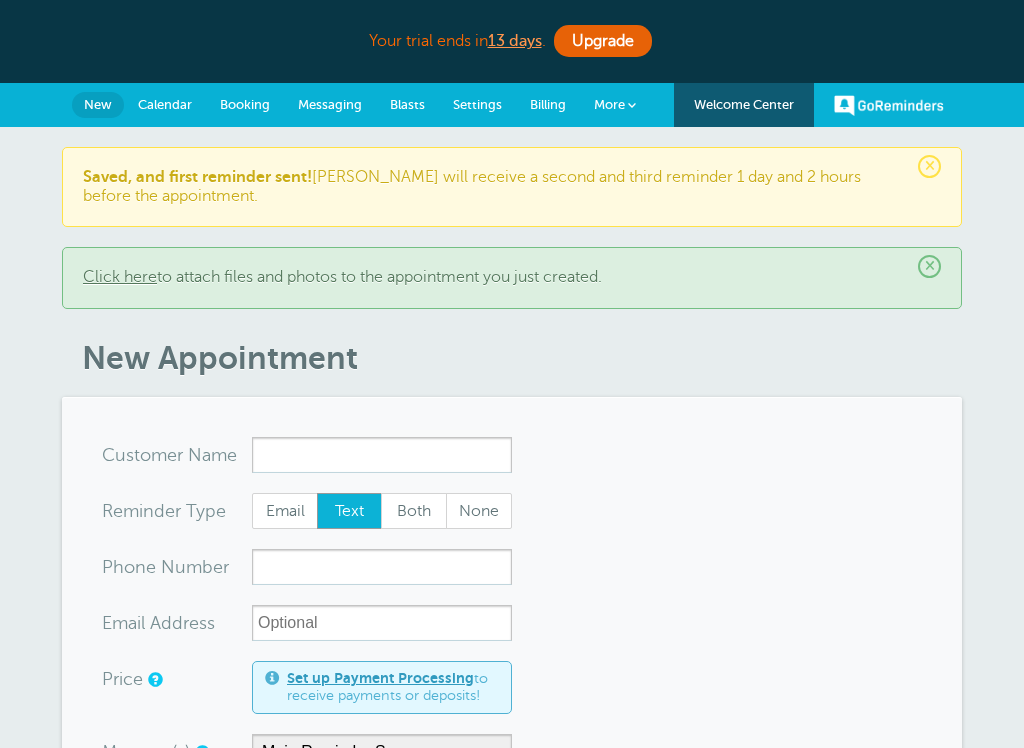 scroll, scrollTop: 0, scrollLeft: 0, axis: both 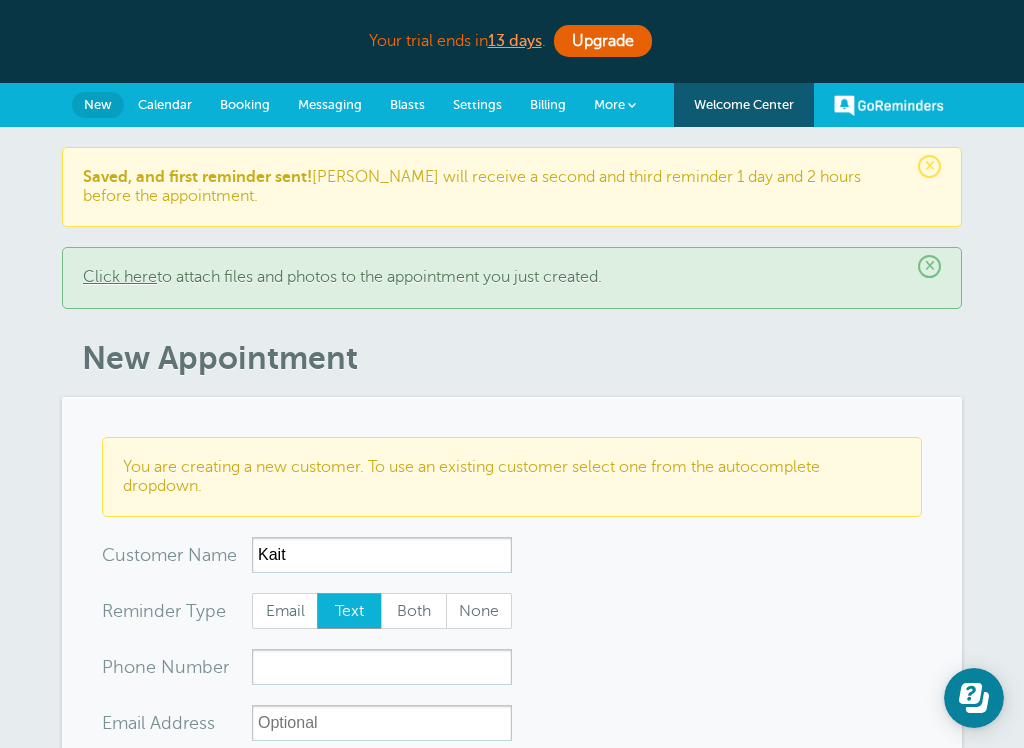 type on "Kait" 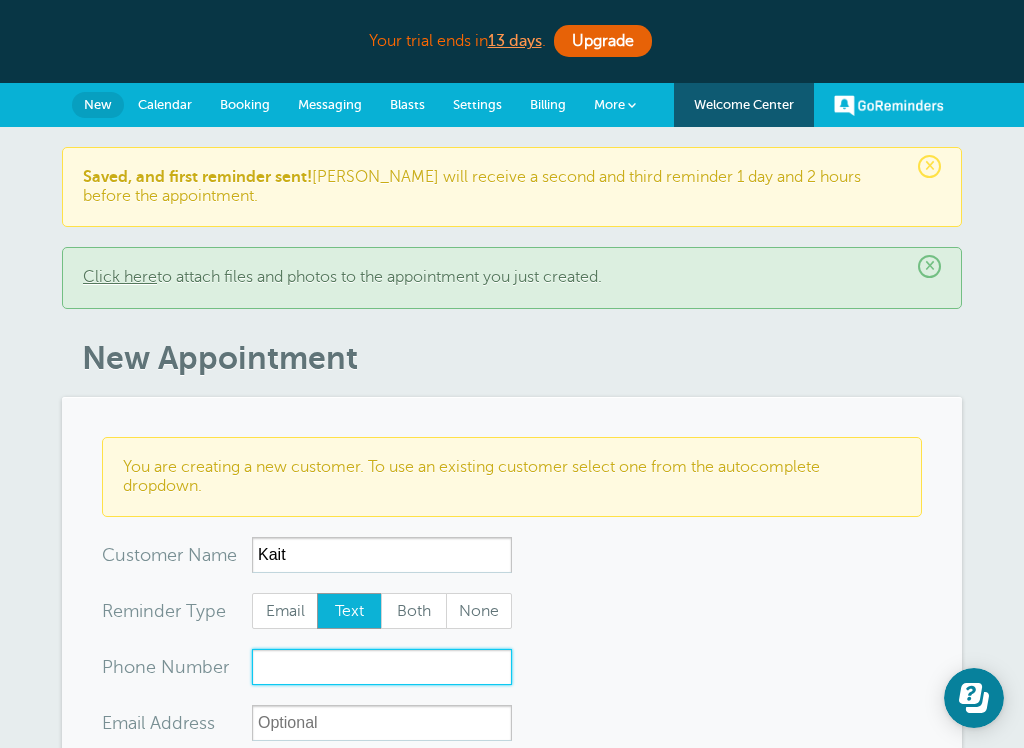 click on "xxx-no-autofill" at bounding box center [382, 667] 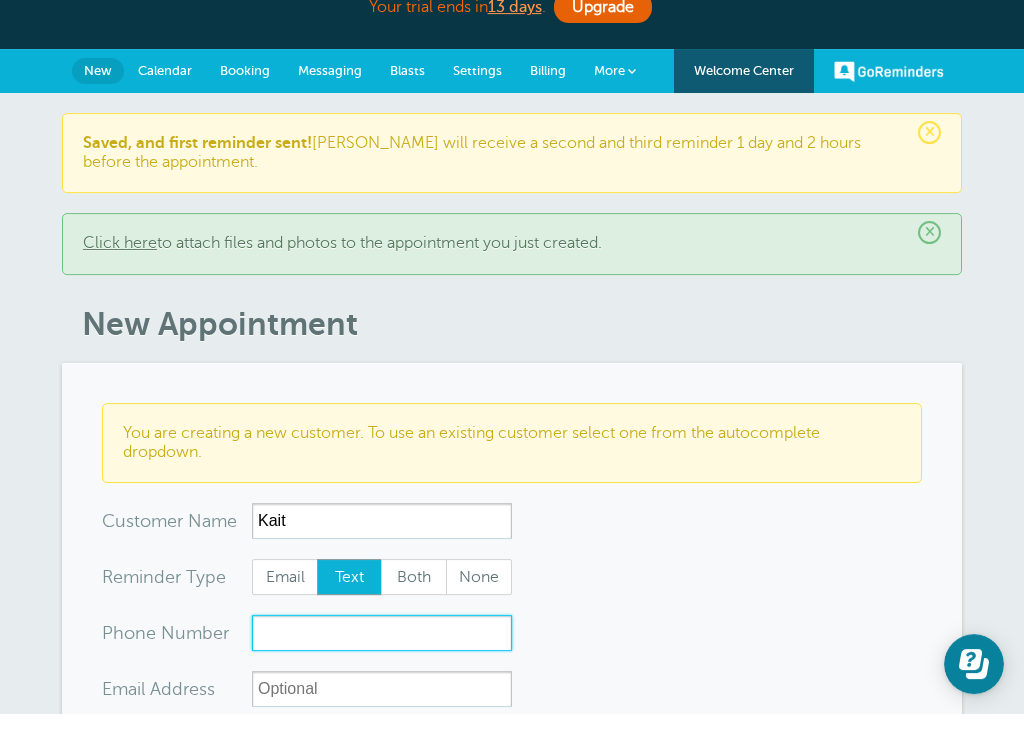 scroll, scrollTop: 285, scrollLeft: 0, axis: vertical 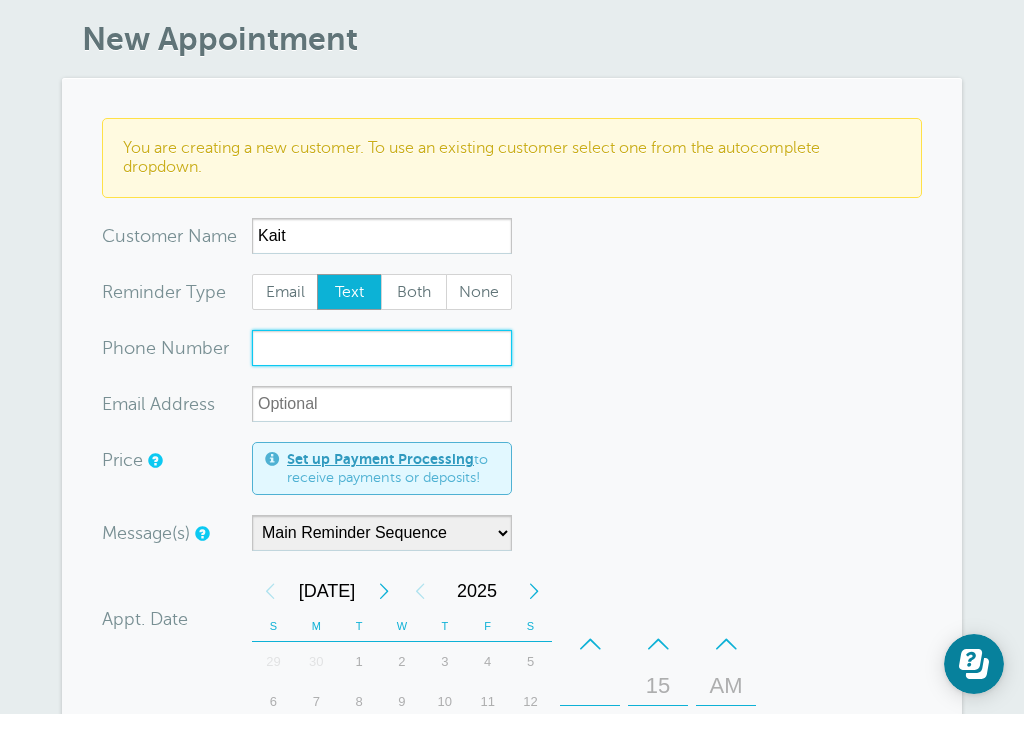 type on "9" 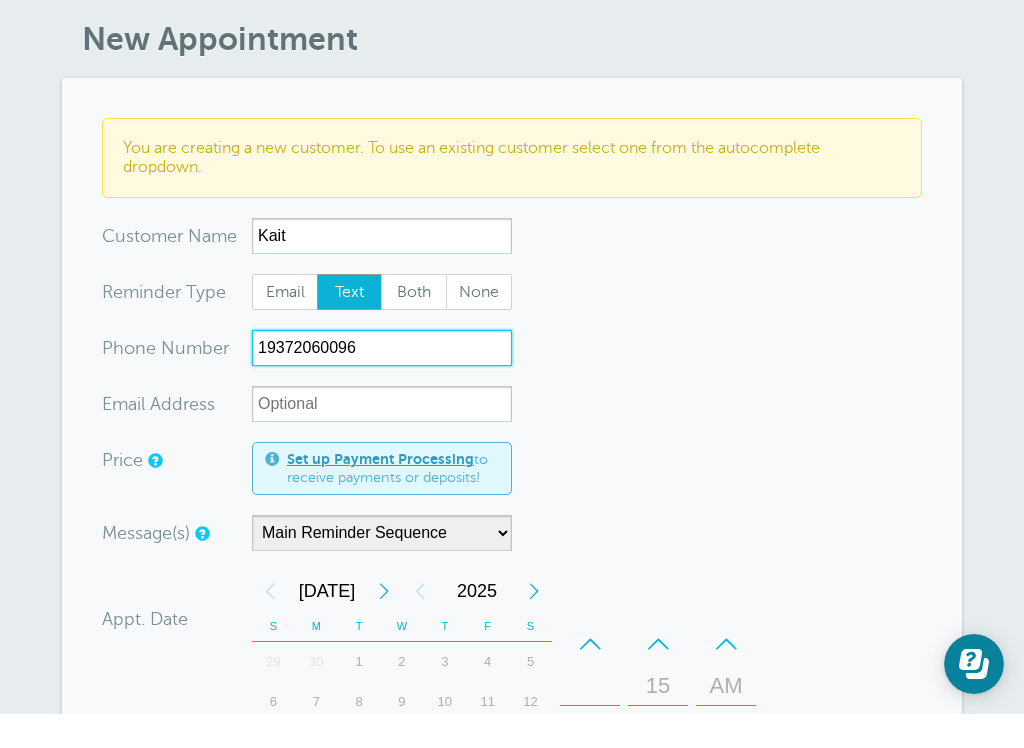 type on "19372060096" 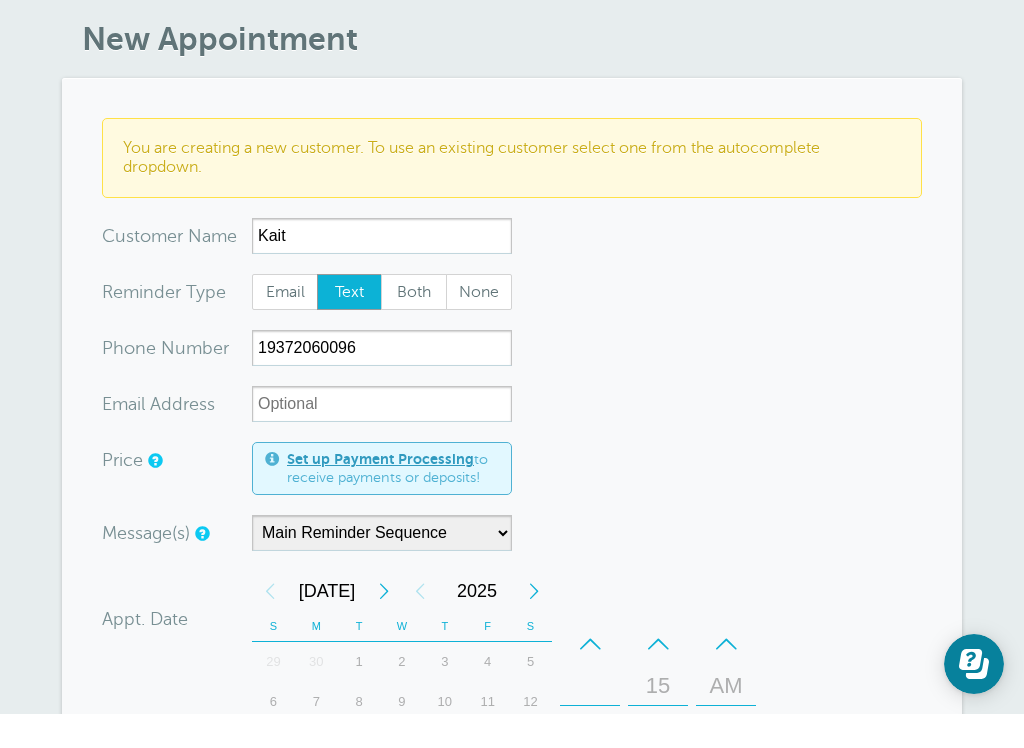 scroll, scrollTop: 319, scrollLeft: 0, axis: vertical 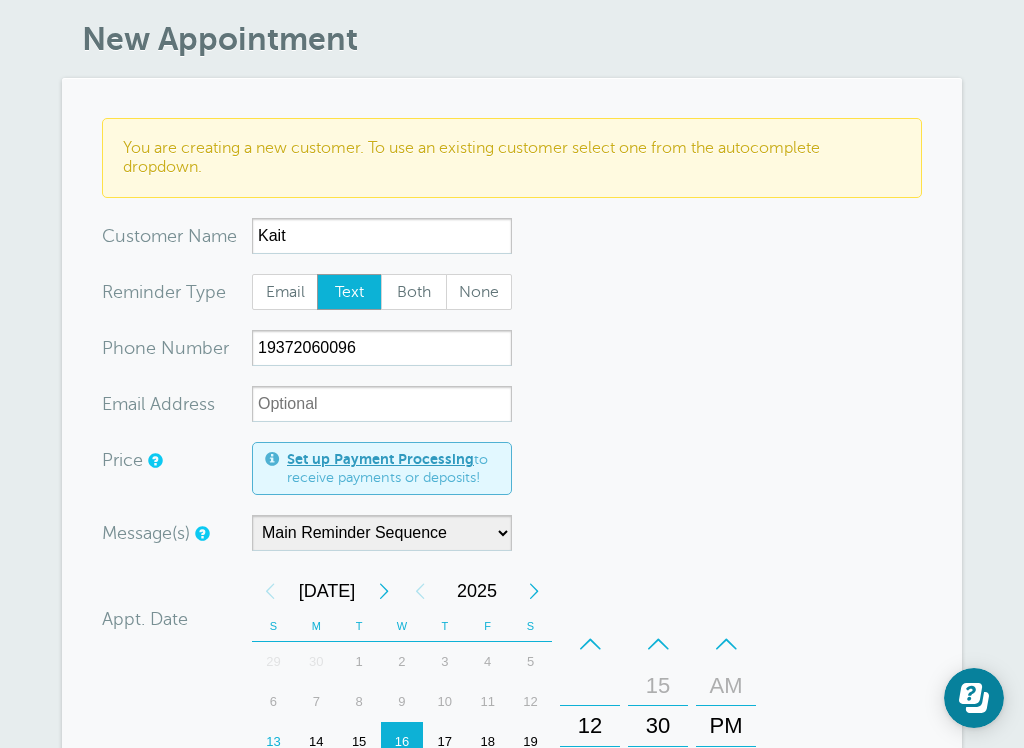 drag, startPoint x: 291, startPoint y: 665, endPoint x: 629, endPoint y: 462, distance: 394.2753 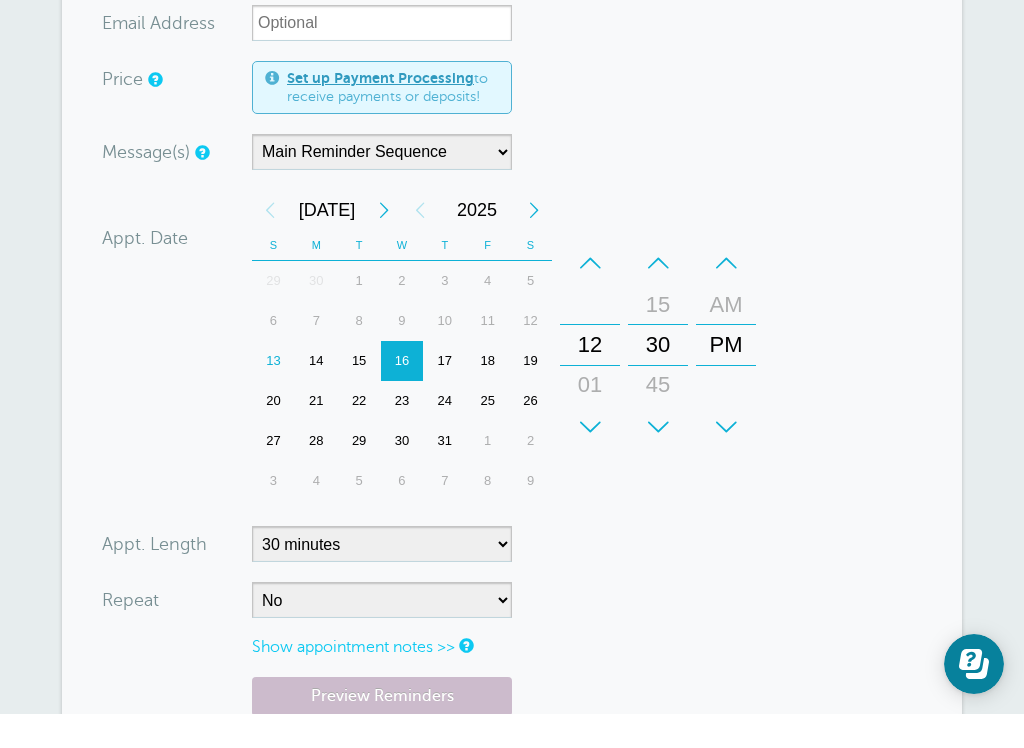 scroll, scrollTop: 677, scrollLeft: 0, axis: vertical 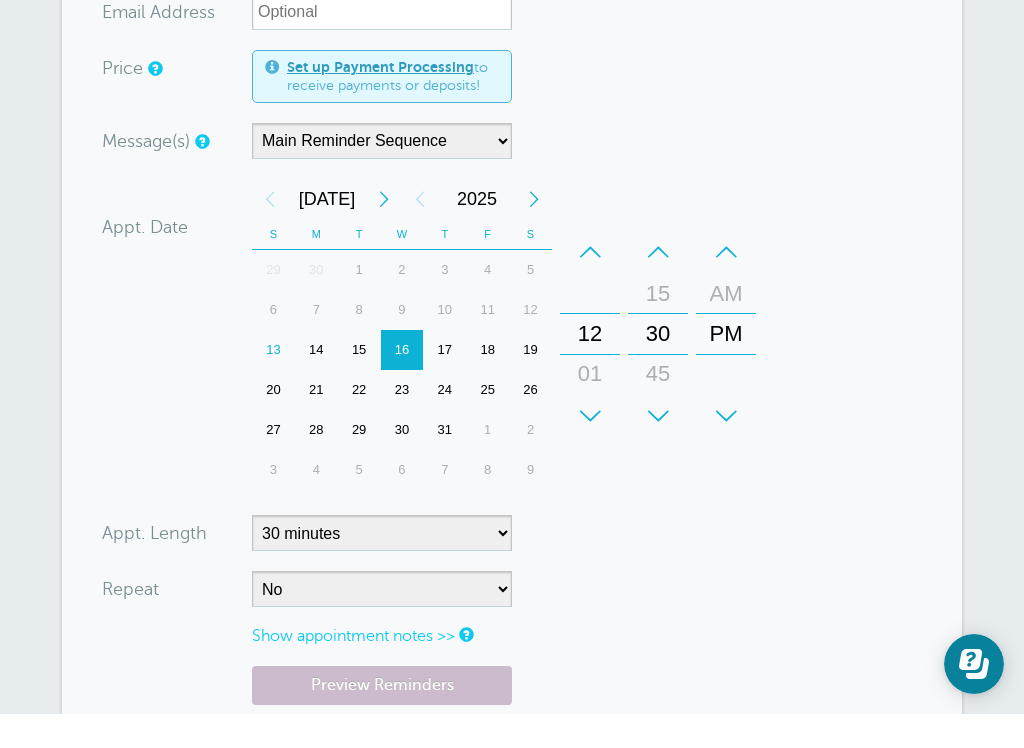 drag, startPoint x: 629, startPoint y: 462, endPoint x: -1, endPoint y: -713, distance: 1333.2385 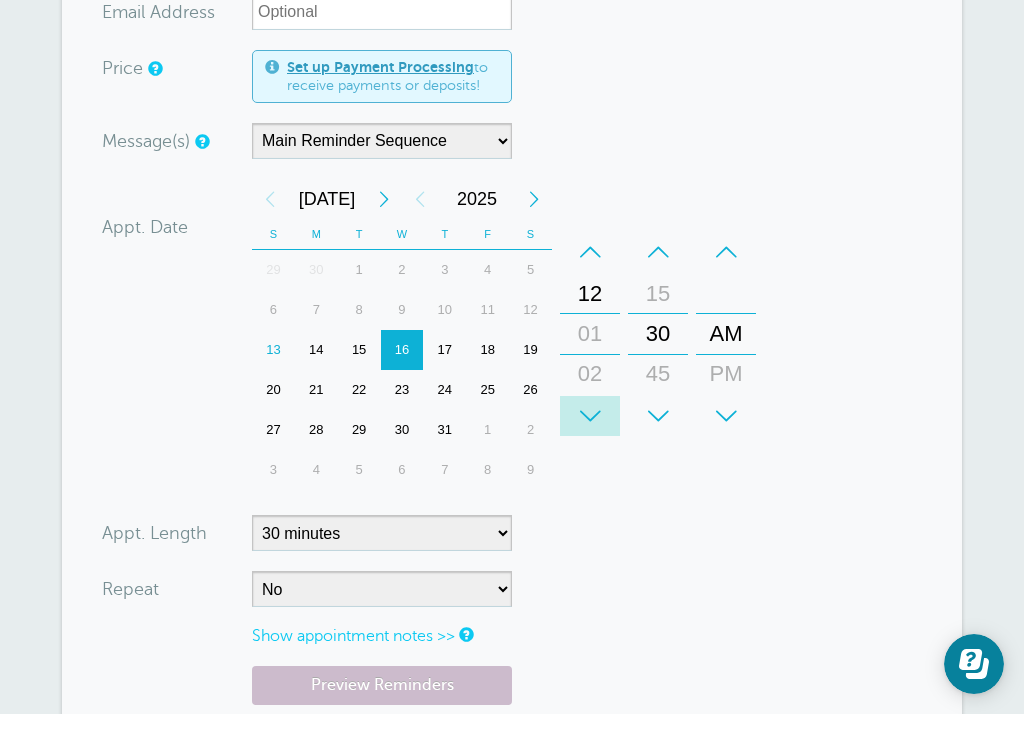 click on "Your trial ends [DATE] .  Upgrade
Your trial ends [DATE] .  Upgrade
GoReminders
[GEOGRAPHIC_DATA]
New
Calendar
Booking
Messaging
Blasts
Settings
Billing
More" at bounding box center (512, 294) 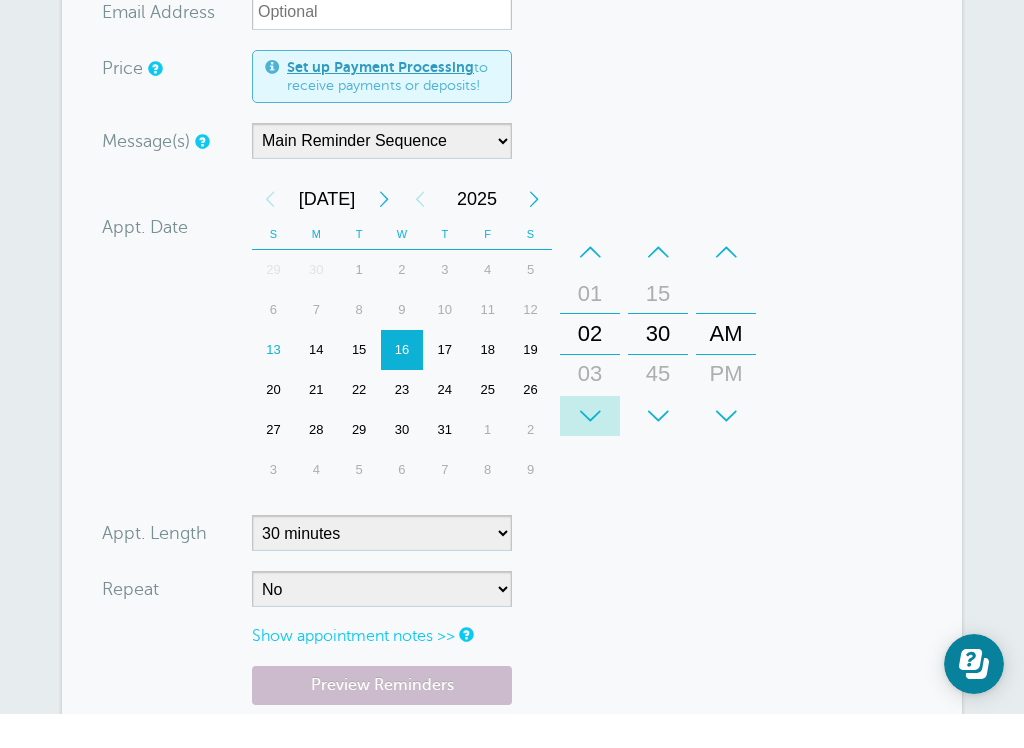 click on "Your trial ends [DATE] .  Upgrade
Your trial ends [DATE] .  Upgrade
GoReminders
[GEOGRAPHIC_DATA]
New
Calendar
Booking
Messaging
Blasts
Settings
Billing
More" at bounding box center [512, 294] 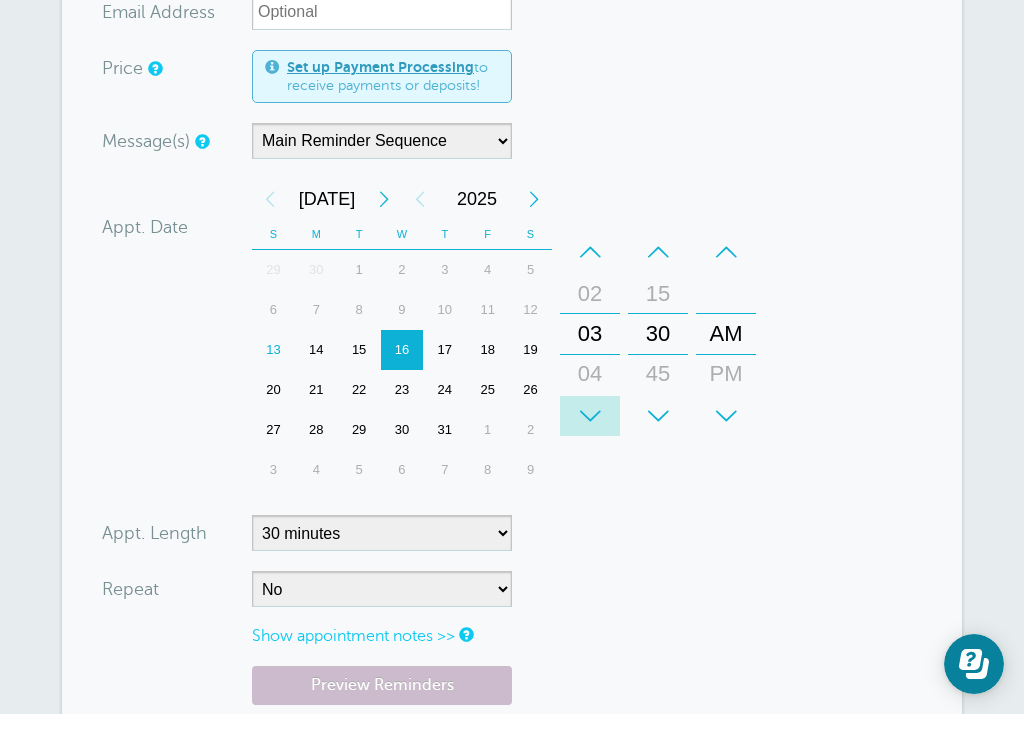 click on "Your trial ends [DATE] .  Upgrade
Your trial ends [DATE] .  Upgrade
GoReminders
[GEOGRAPHIC_DATA]
New
Calendar
Booking
Messaging
Blasts
Settings
Billing
More" at bounding box center [512, 294] 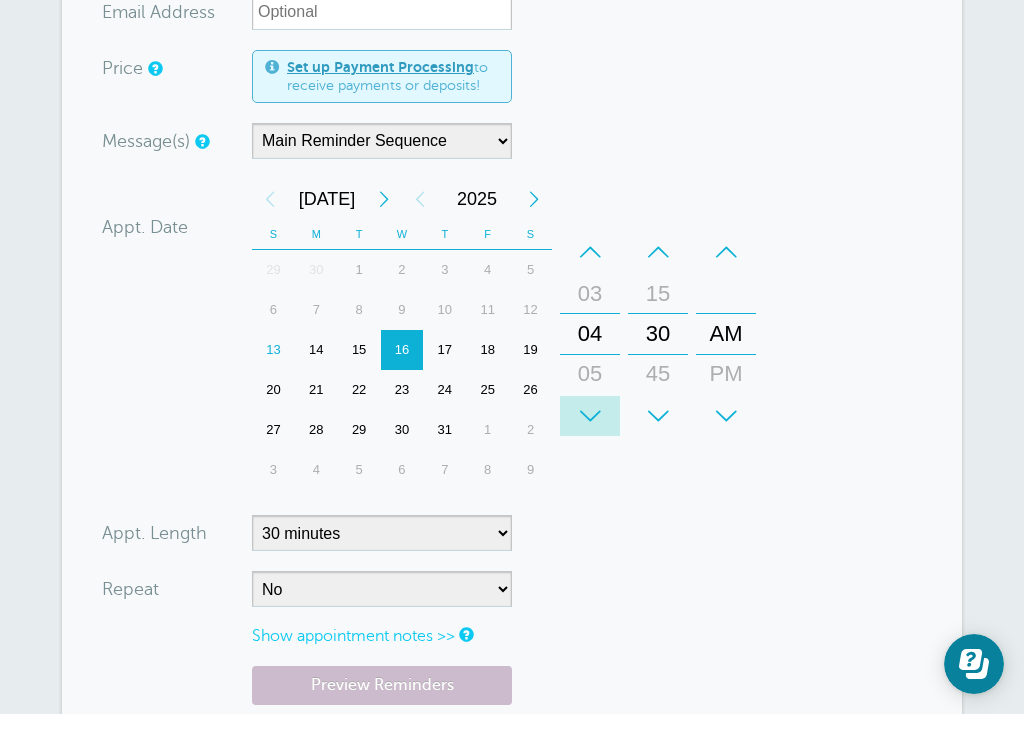 click on "Your trial ends [DATE] .  Upgrade
Your trial ends [DATE] .  Upgrade
GoReminders
[GEOGRAPHIC_DATA]
New
Calendar
Booking
Messaging
Blasts
Settings
Billing
More" at bounding box center [512, 294] 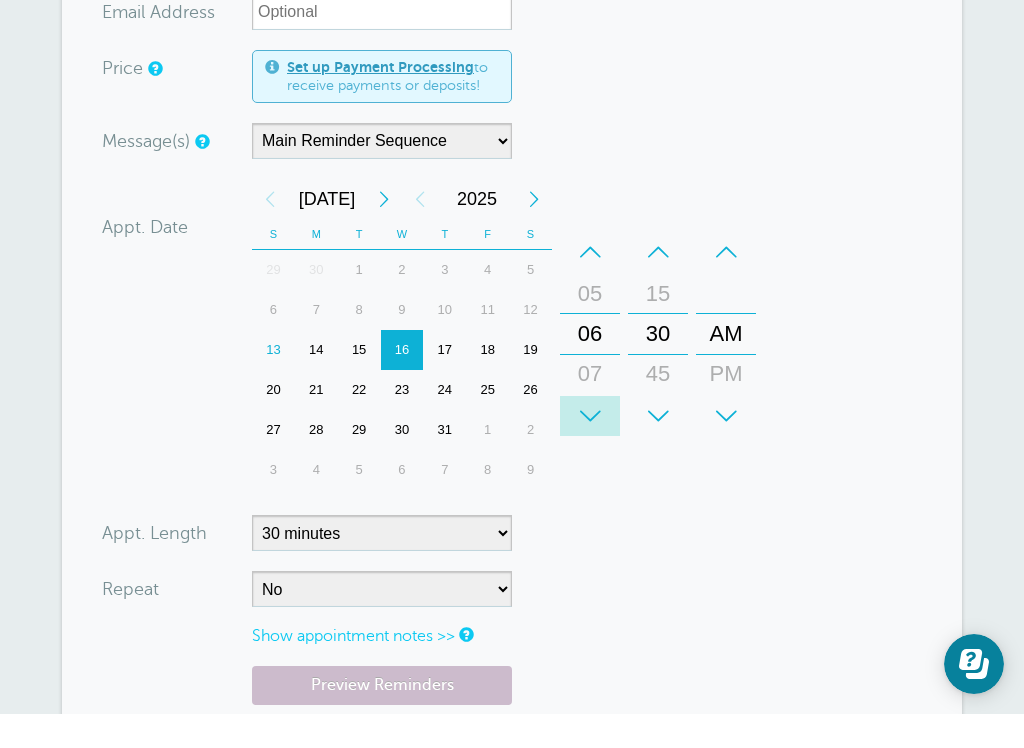 click on "Your trial ends [DATE] .  Upgrade
Your trial ends [DATE] .  Upgrade
GoReminders
[GEOGRAPHIC_DATA]
New
Calendar
Booking
Messaging
Blasts
Settings
Billing
More" at bounding box center [512, 294] 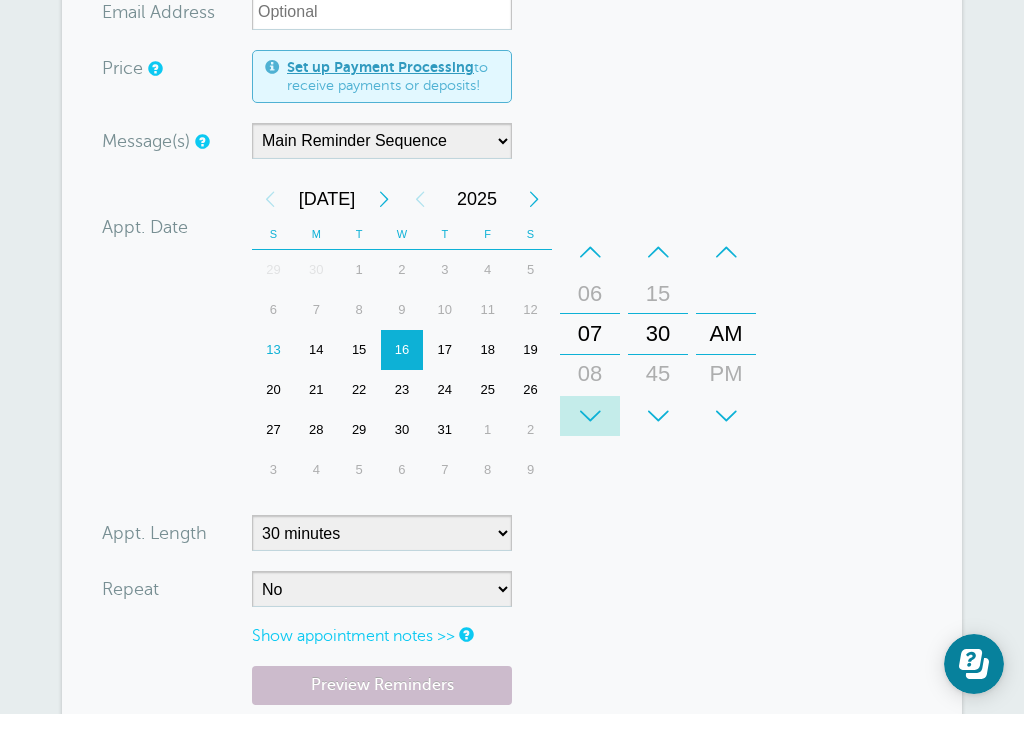 click on "Your trial ends [DATE] .  Upgrade
Your trial ends [DATE] .  Upgrade
GoReminders
[GEOGRAPHIC_DATA]
New
Calendar
Booking
Messaging
Blasts
Settings
Billing
More" at bounding box center [512, 294] 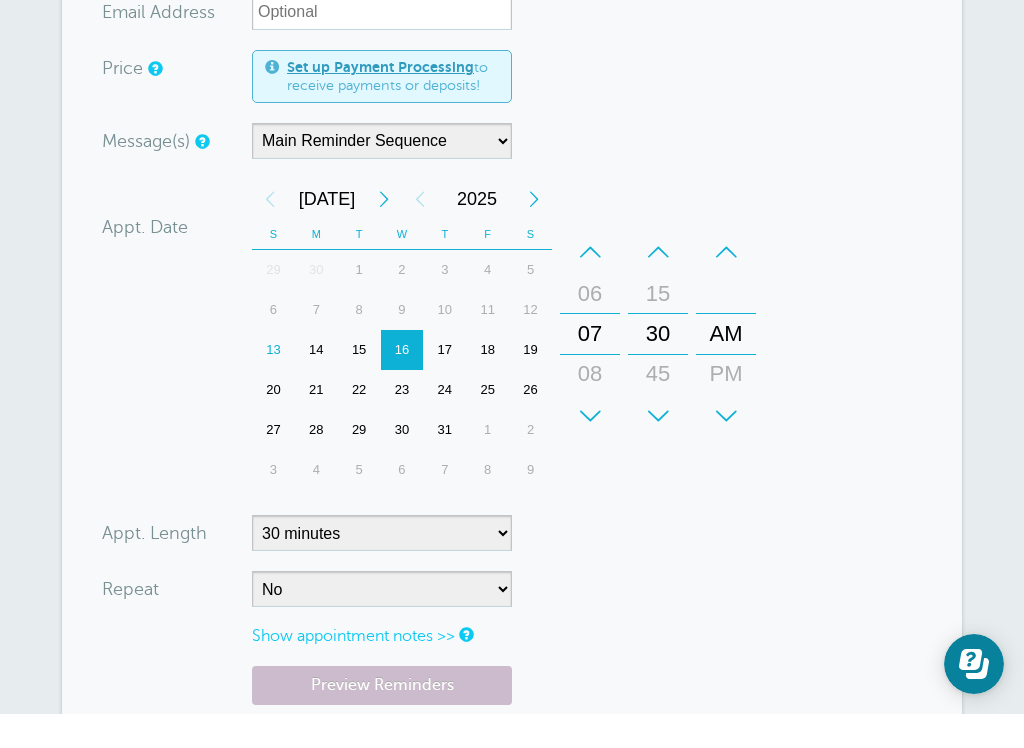 click on "Your trial ends [DATE] .  Upgrade
Your trial ends [DATE] .  Upgrade
GoReminders
[GEOGRAPHIC_DATA]
New
Calendar
Booking
Messaging
Blasts
Settings
Billing
More" at bounding box center [512, 294] 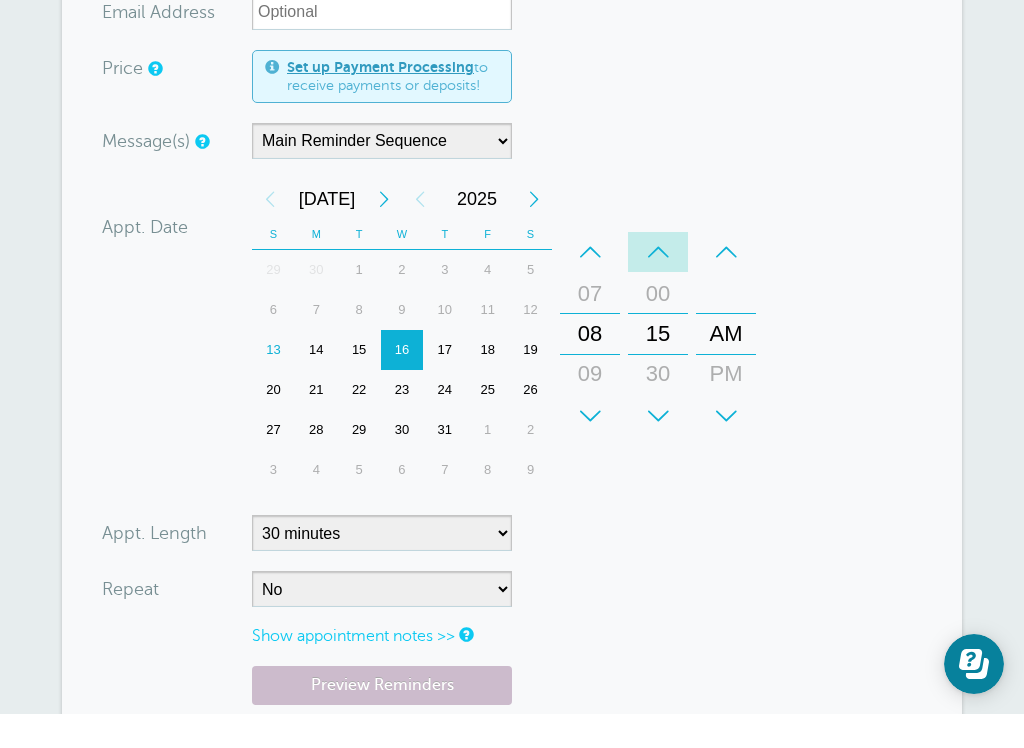 click on "Your trial ends [DATE] .  Upgrade
Your trial ends [DATE] .  Upgrade
GoReminders
[GEOGRAPHIC_DATA]
New
Calendar
Booking
Messaging
Blasts
Settings
Billing
More" at bounding box center [512, 294] 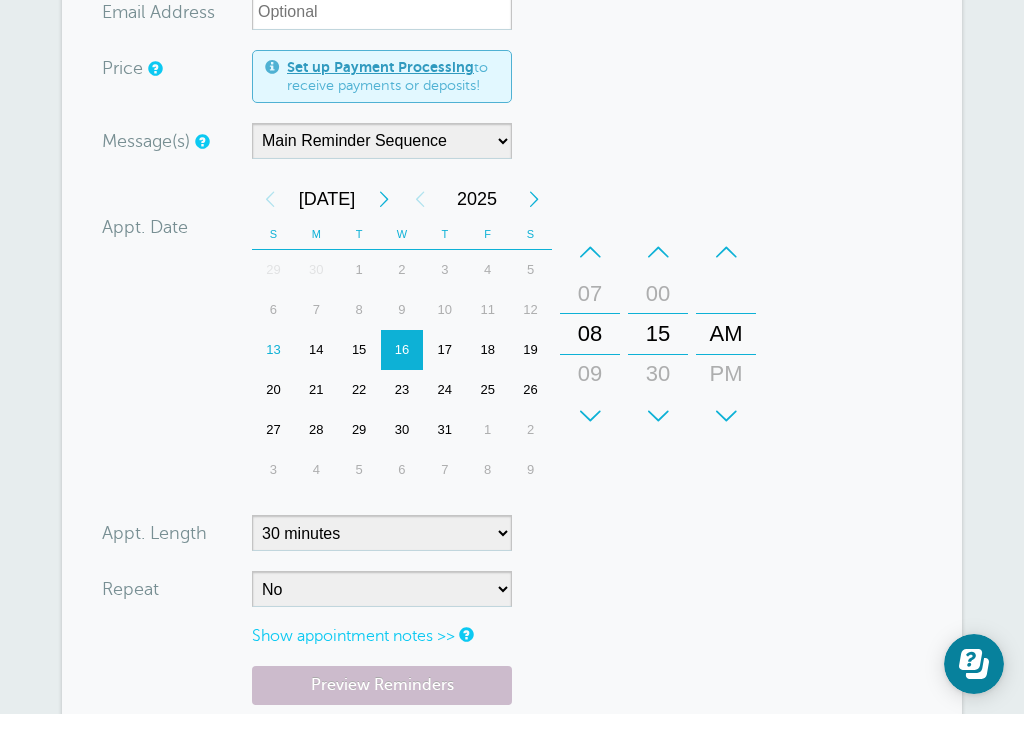 click on "Your trial ends [DATE] .  Upgrade
Your trial ends [DATE] .  Upgrade
GoReminders
[GEOGRAPHIC_DATA]
New
Calendar
Booking
Messaging
Blasts
Settings
Billing
More" at bounding box center (512, 294) 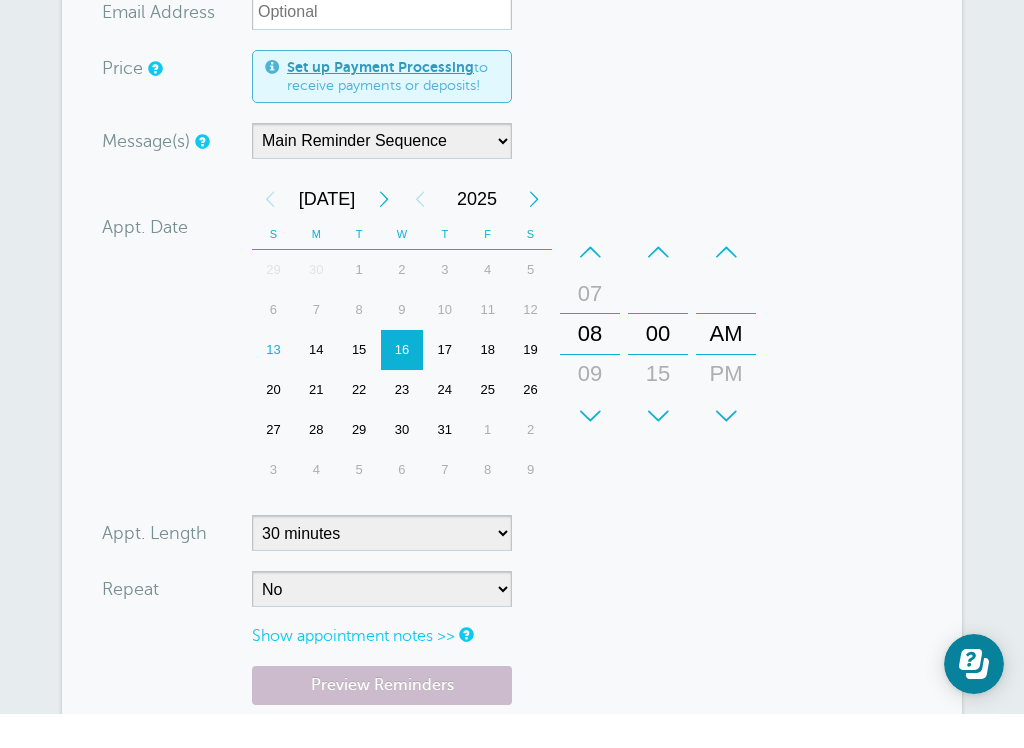 drag, startPoint x: -1, startPoint y: -713, endPoint x: 422, endPoint y: 629, distance: 1407.0867 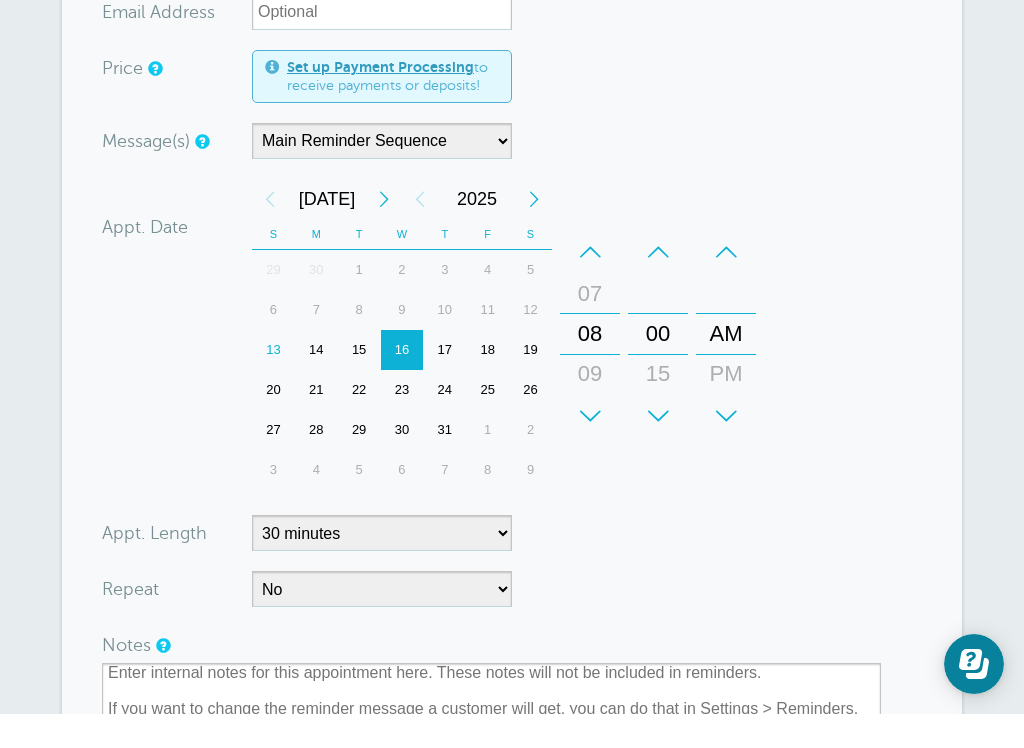 drag, startPoint x: 422, startPoint y: 629, endPoint x: -1, endPoint y: -713, distance: 1407.0867 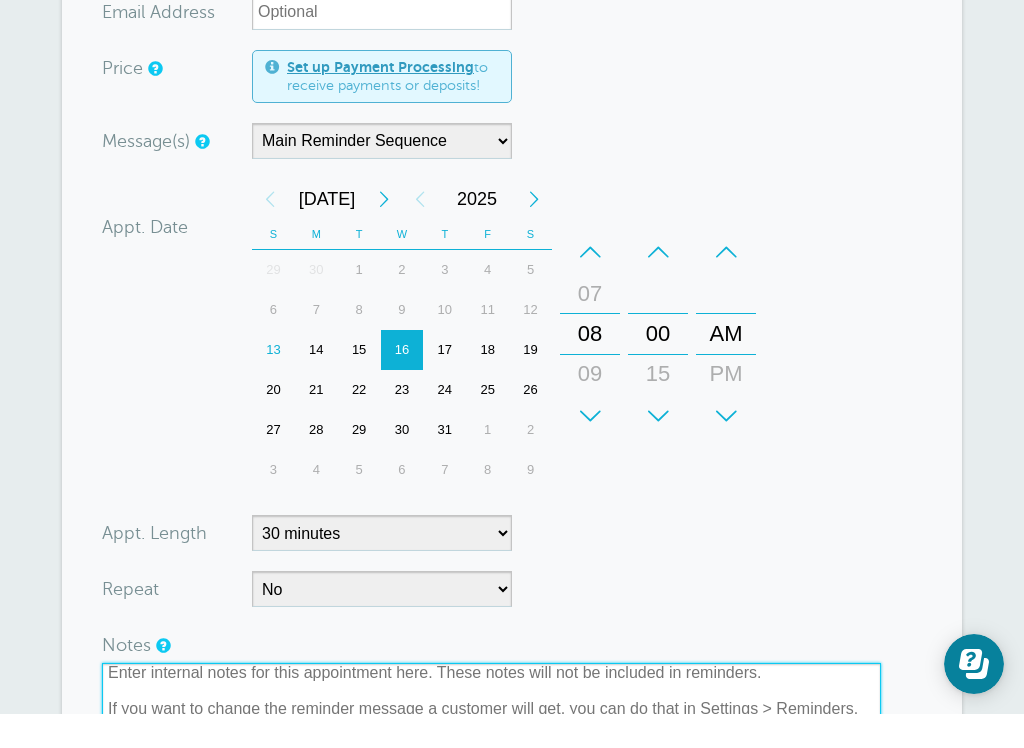 click at bounding box center [491, 797] 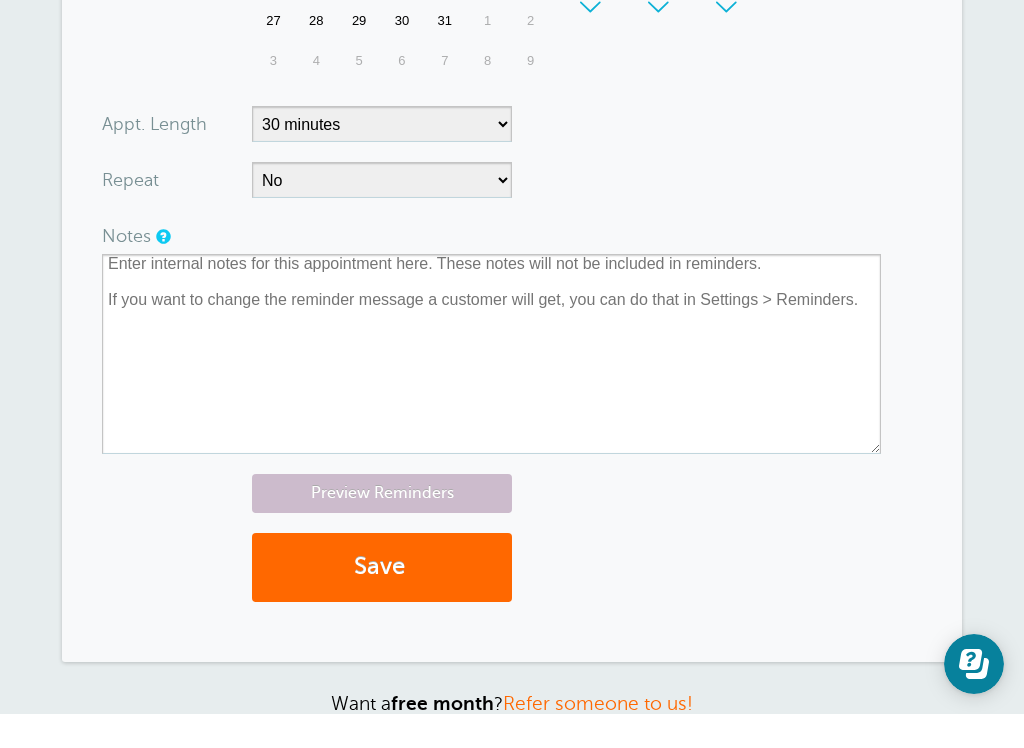 scroll, scrollTop: 1120, scrollLeft: 0, axis: vertical 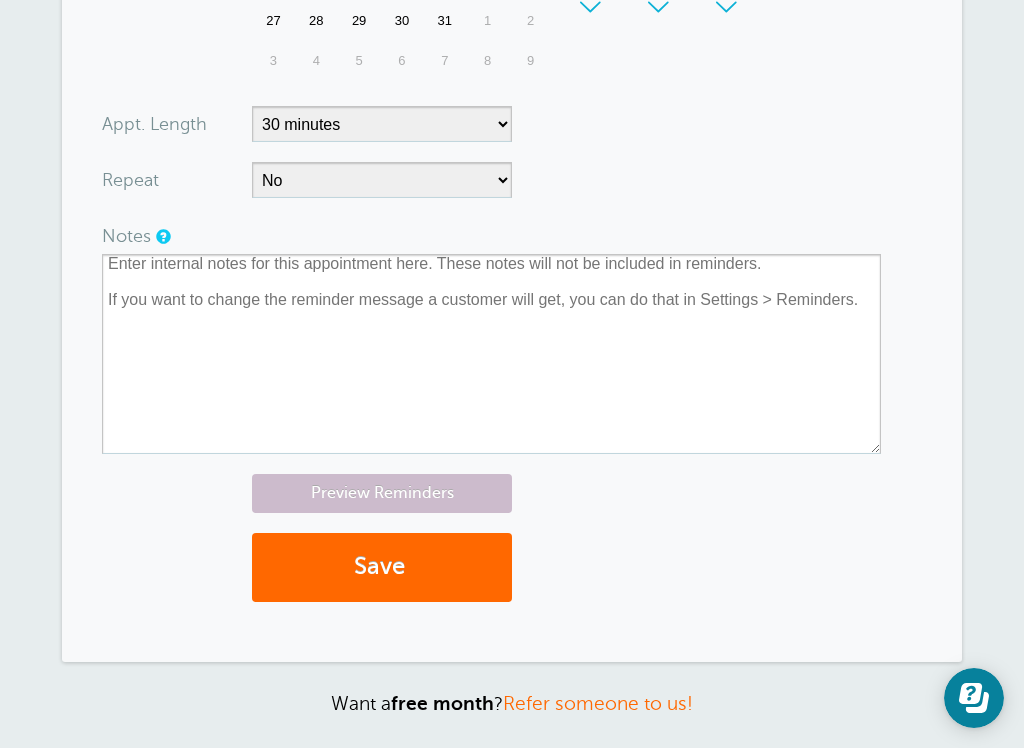 drag, startPoint x: 344, startPoint y: 685, endPoint x: 177, endPoint y: 294, distance: 425.17056 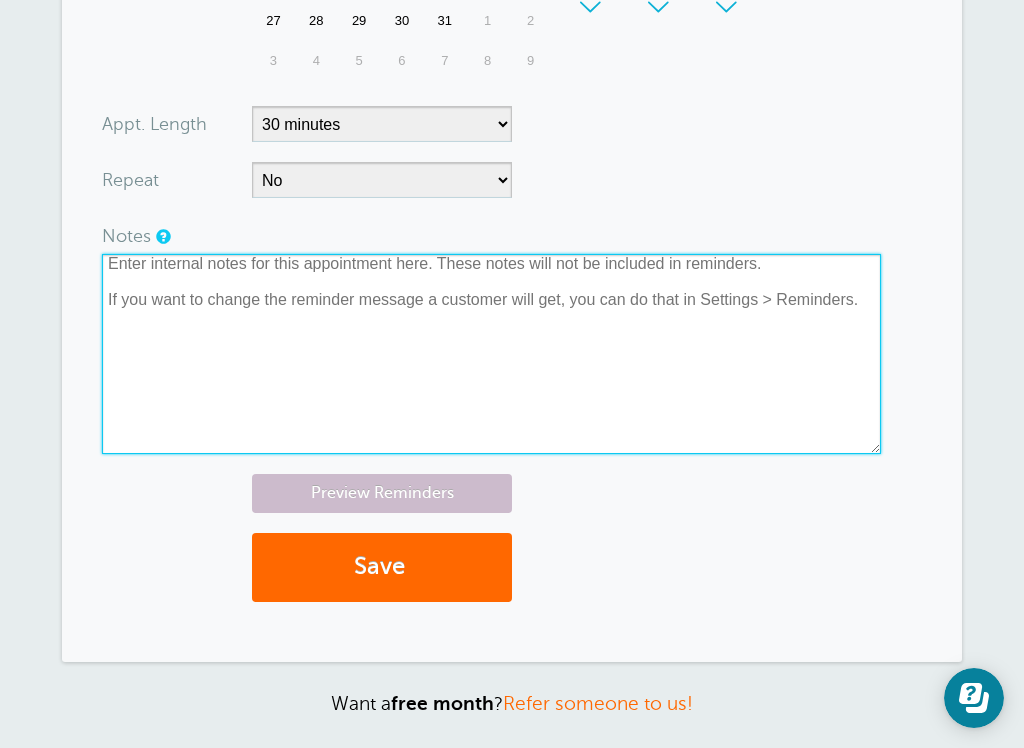 click at bounding box center [491, 354] 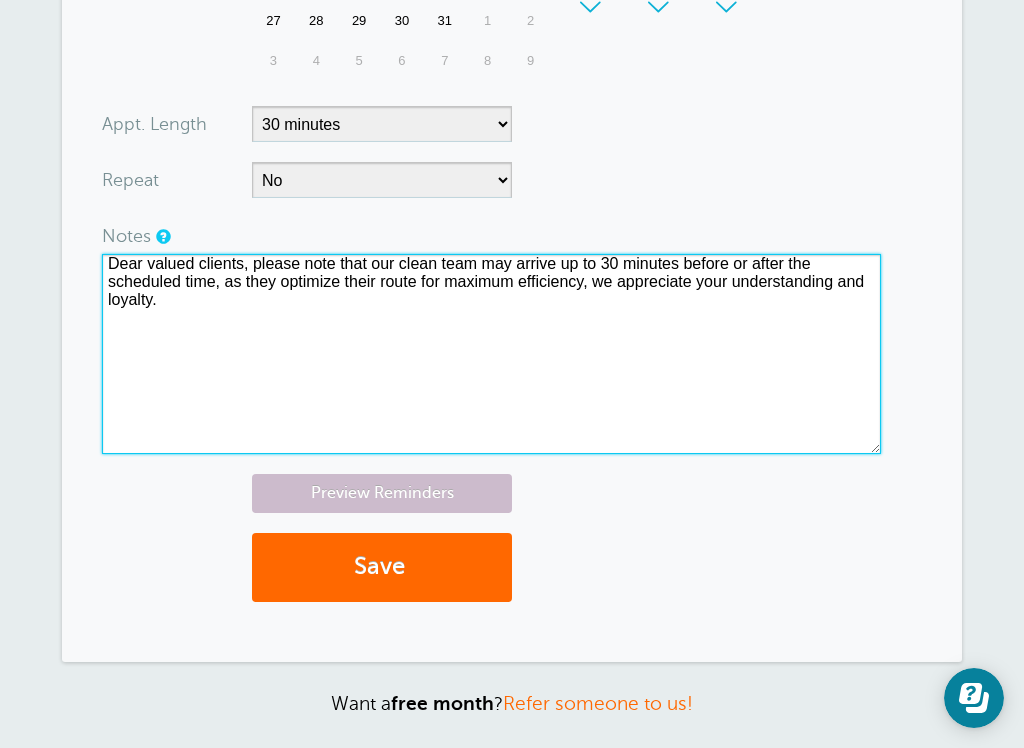 type on "Dear valued clients, please note that our clean team may arrive up to 30 minutes before or after the scheduled time, as they optimize their route for maximum efficiency, we appreciate your understanding and loyalty." 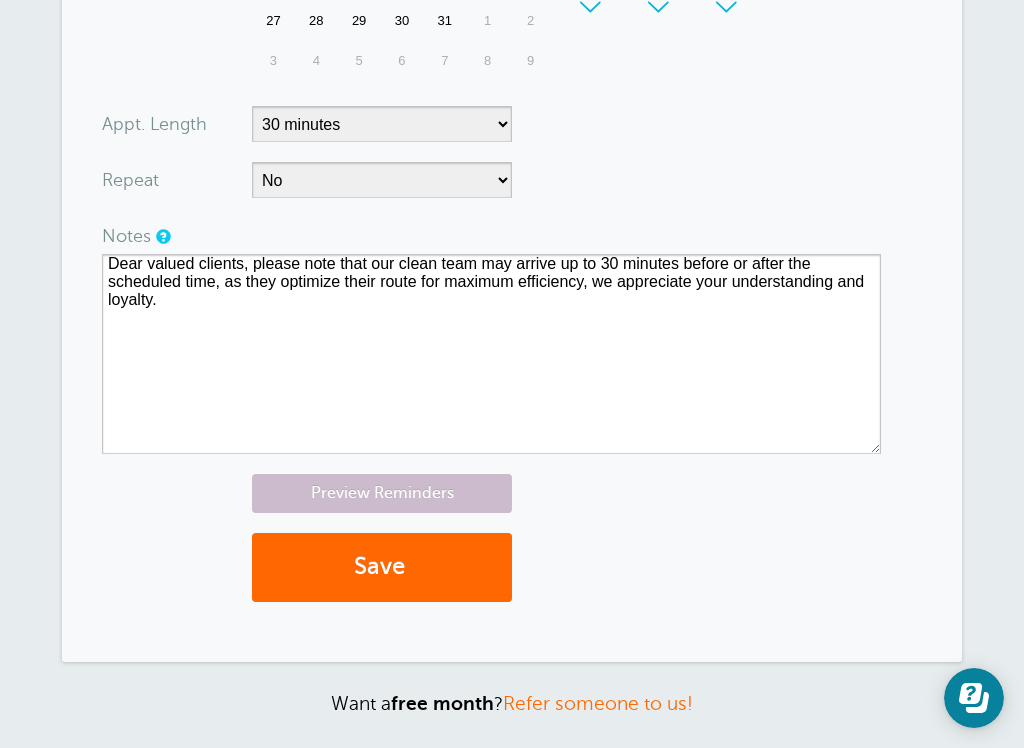 drag, startPoint x: 177, startPoint y: 294, endPoint x: 428, endPoint y: 173, distance: 278.64313 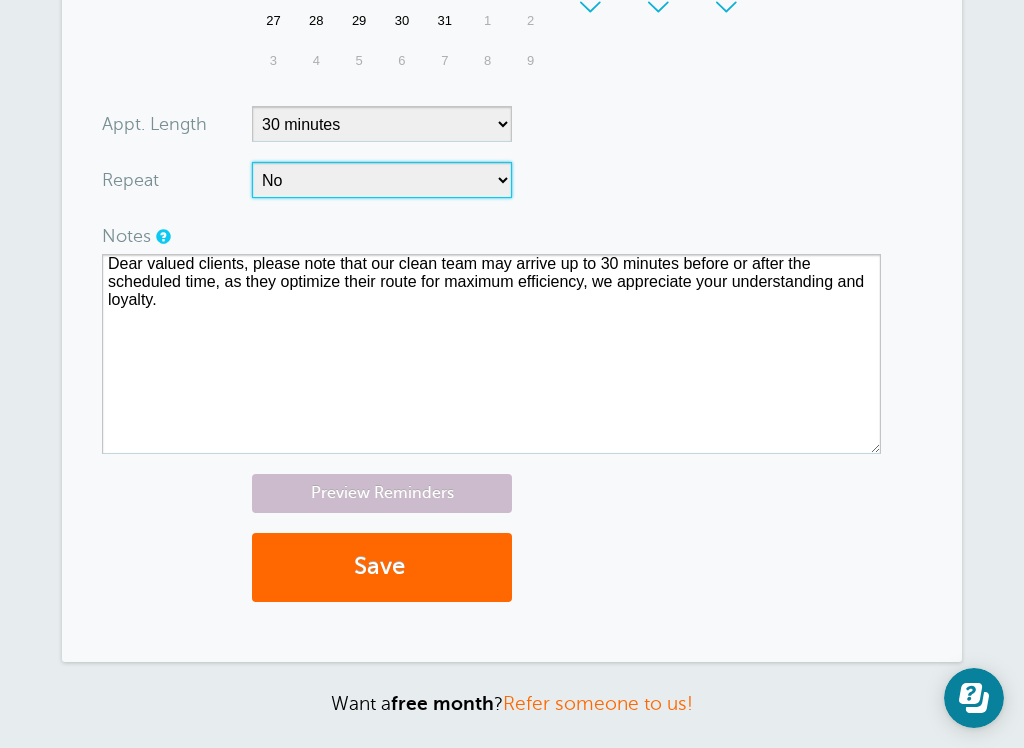 click on "No Daily Weekly Every 2 weeks Every 3 weeks Every 4 weeks Monthly Every 5 weeks Every 6 weeks Every 7 weeks Every 8 weeks Every other month Every 9 weeks Every 10 weeks Every 11 weeks Every 12 weeks Quarterly Every 4 months Every 6 months Yearly Every 18 months Every 2 years Every 3 years" at bounding box center (382, 180) 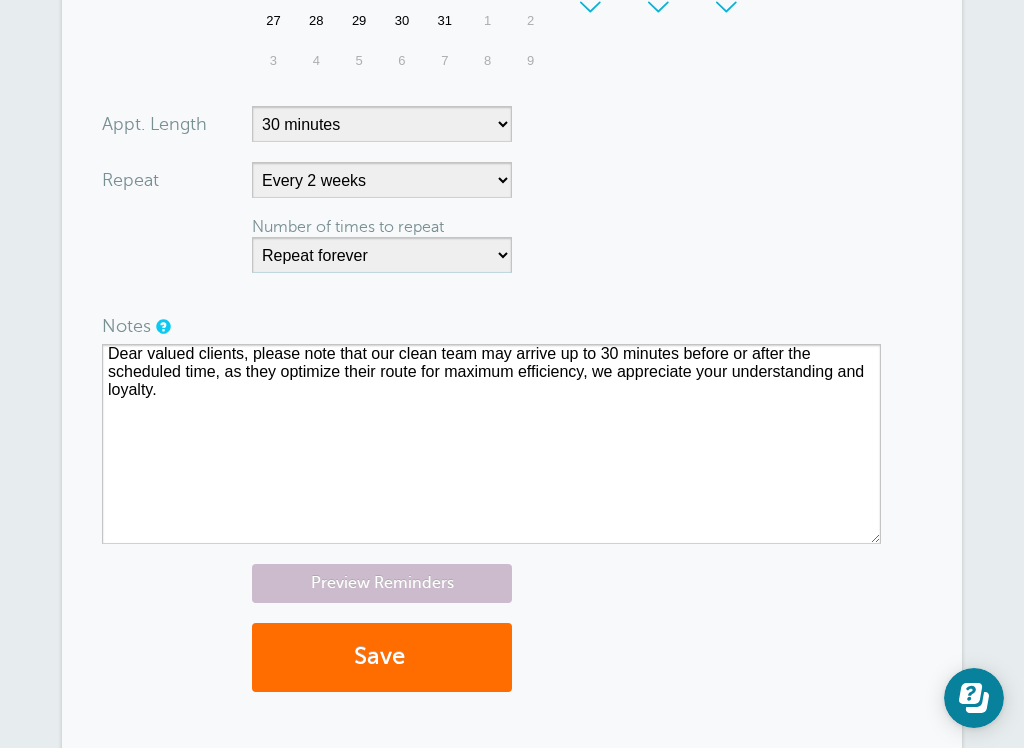 drag, startPoint x: 428, startPoint y: 173, endPoint x: 312, endPoint y: 650, distance: 490.90222 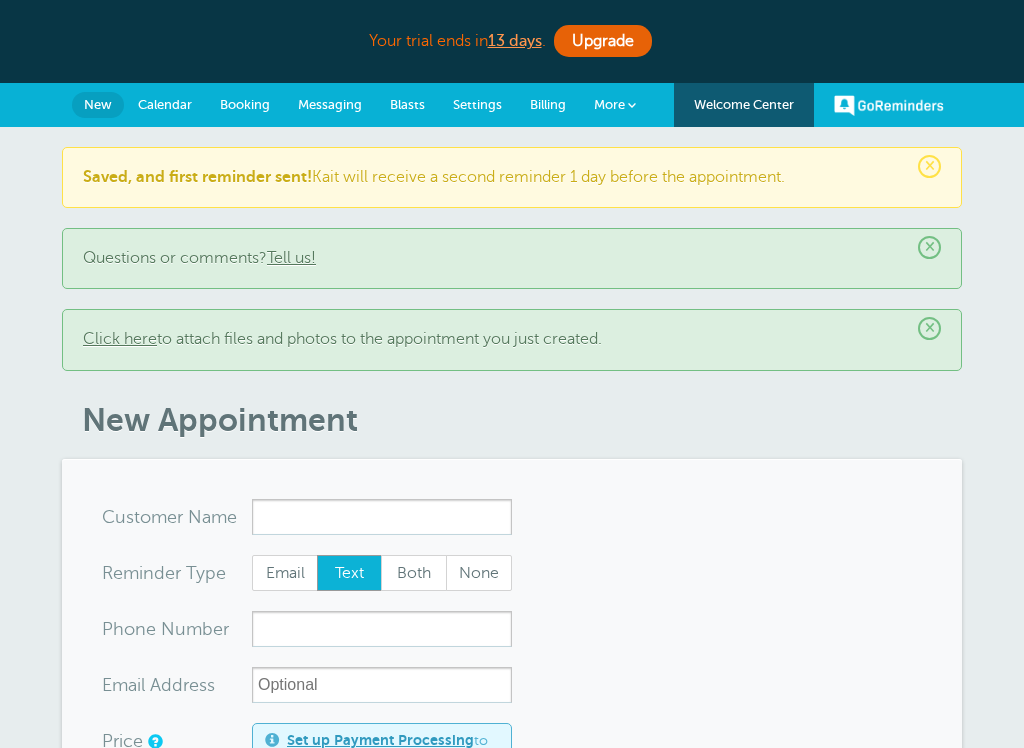 scroll, scrollTop: 0, scrollLeft: 0, axis: both 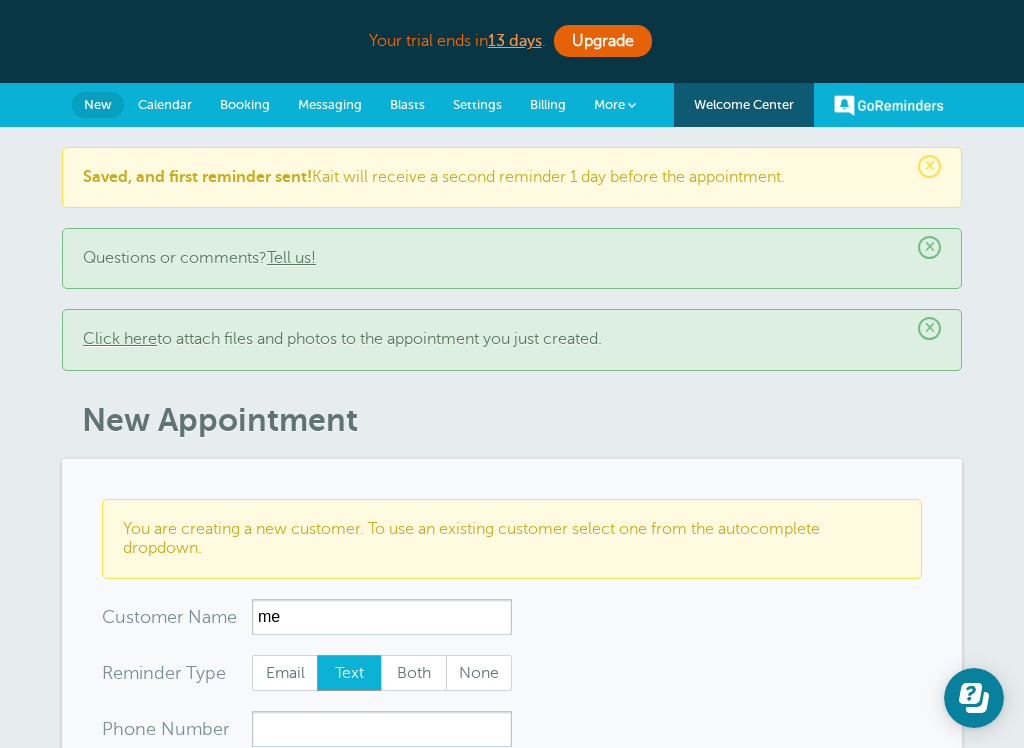 type on "m" 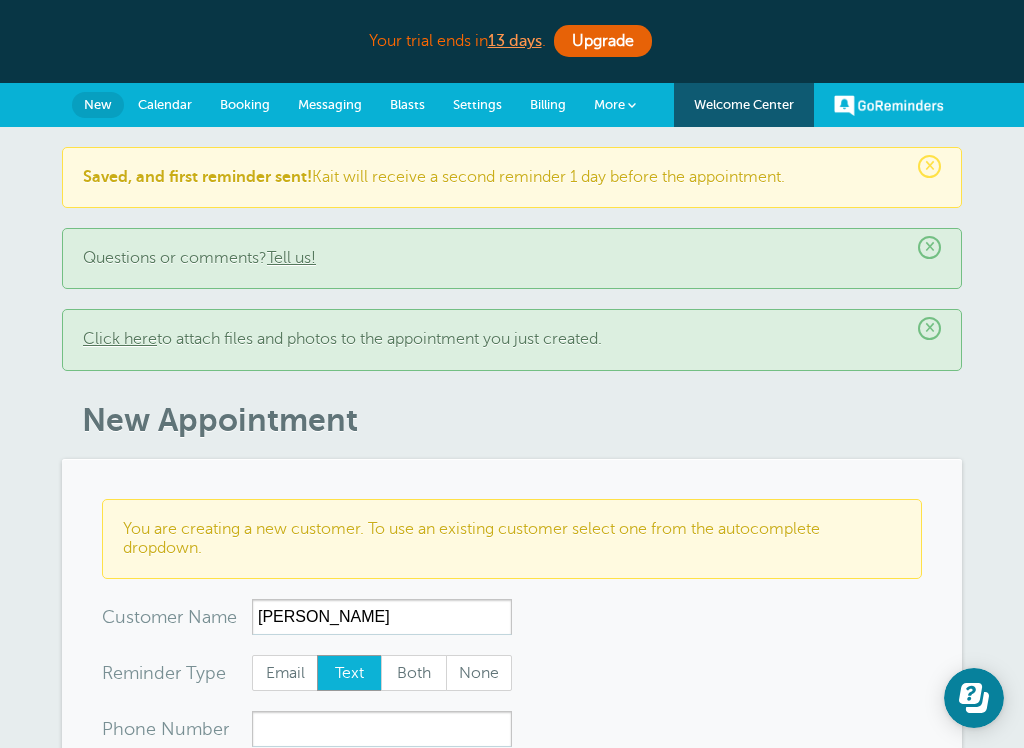 type on "[PERSON_NAME]" 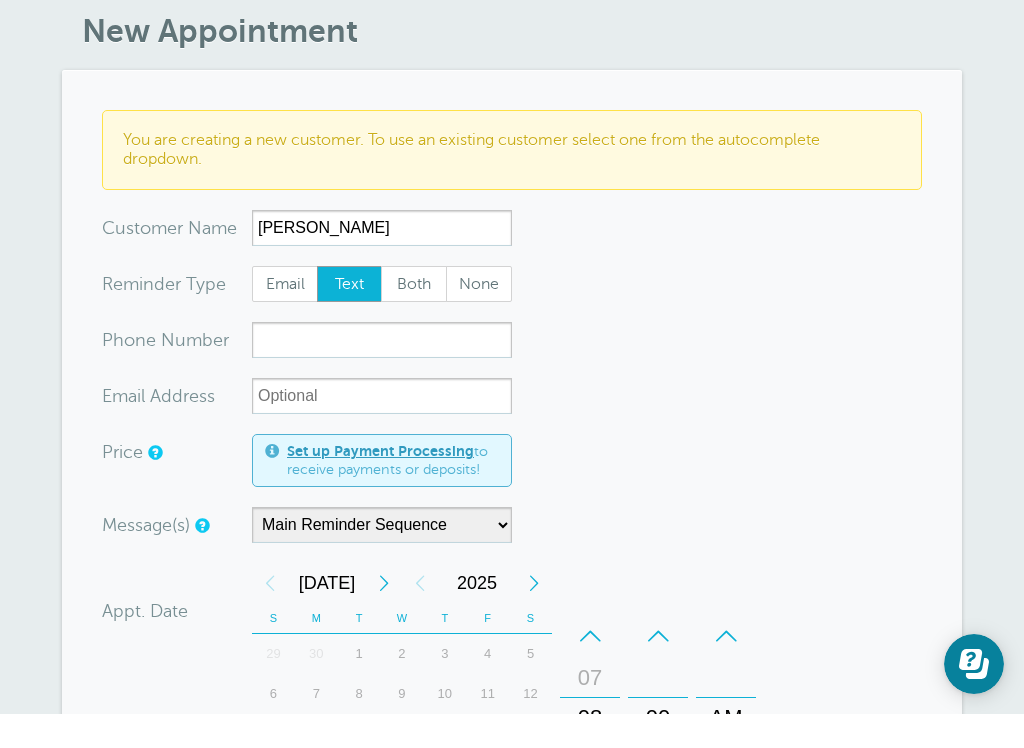 scroll, scrollTop: 362, scrollLeft: 0, axis: vertical 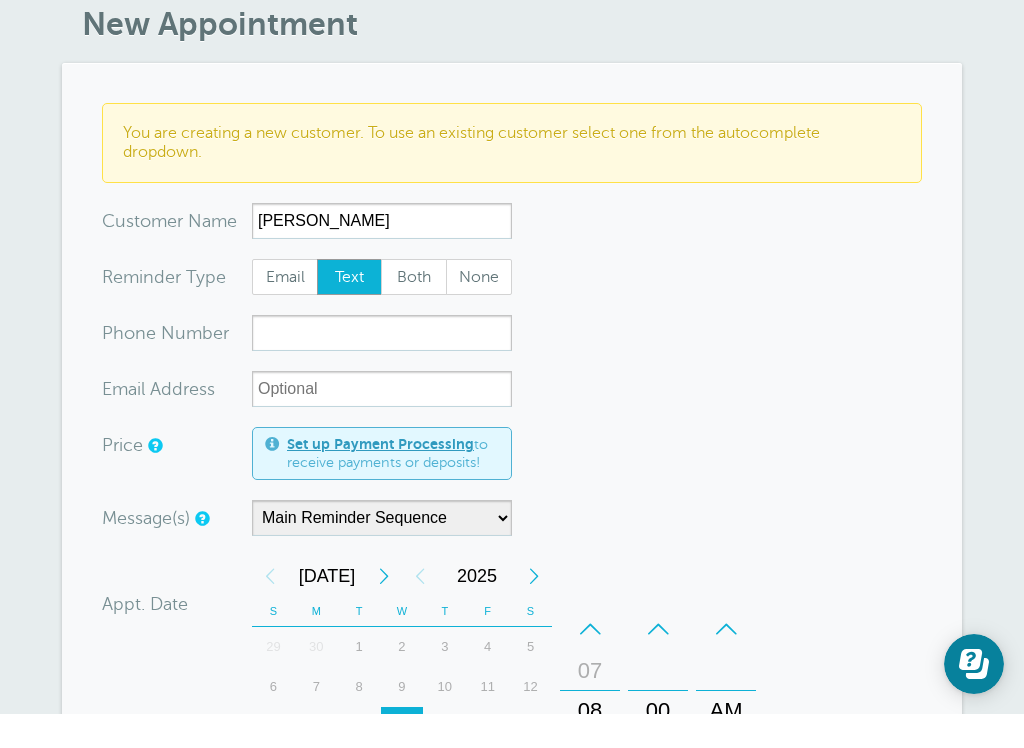 drag, startPoint x: 857, startPoint y: 631, endPoint x: 292, endPoint y: 345, distance: 633.2622 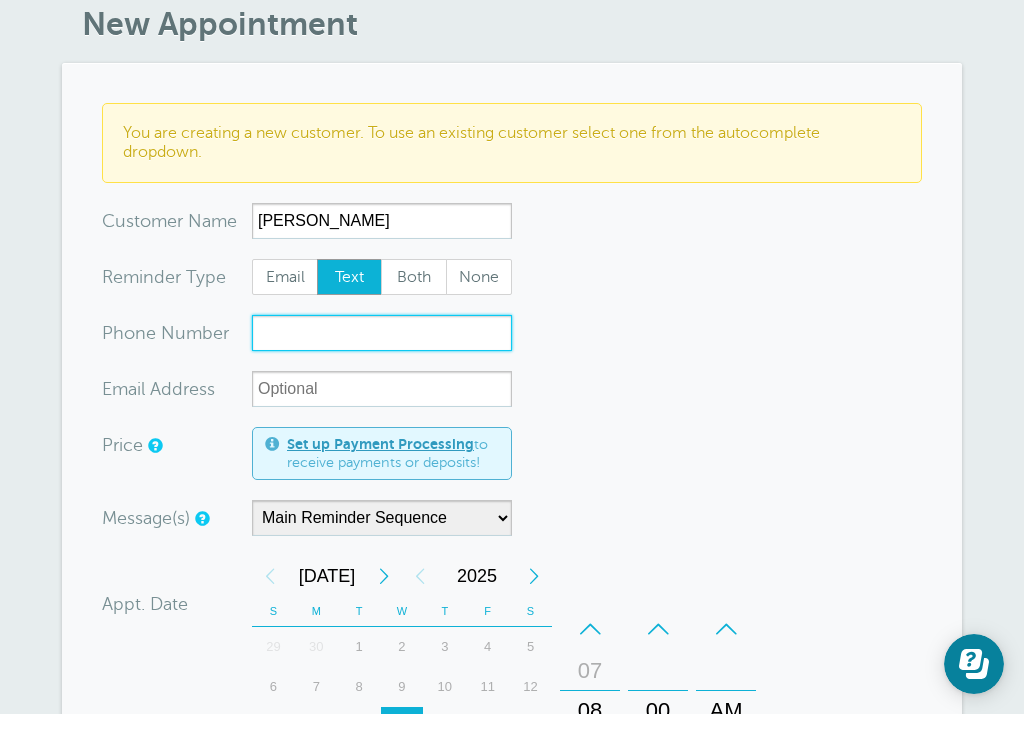 click on "xxx-no-autofill" at bounding box center (382, 367) 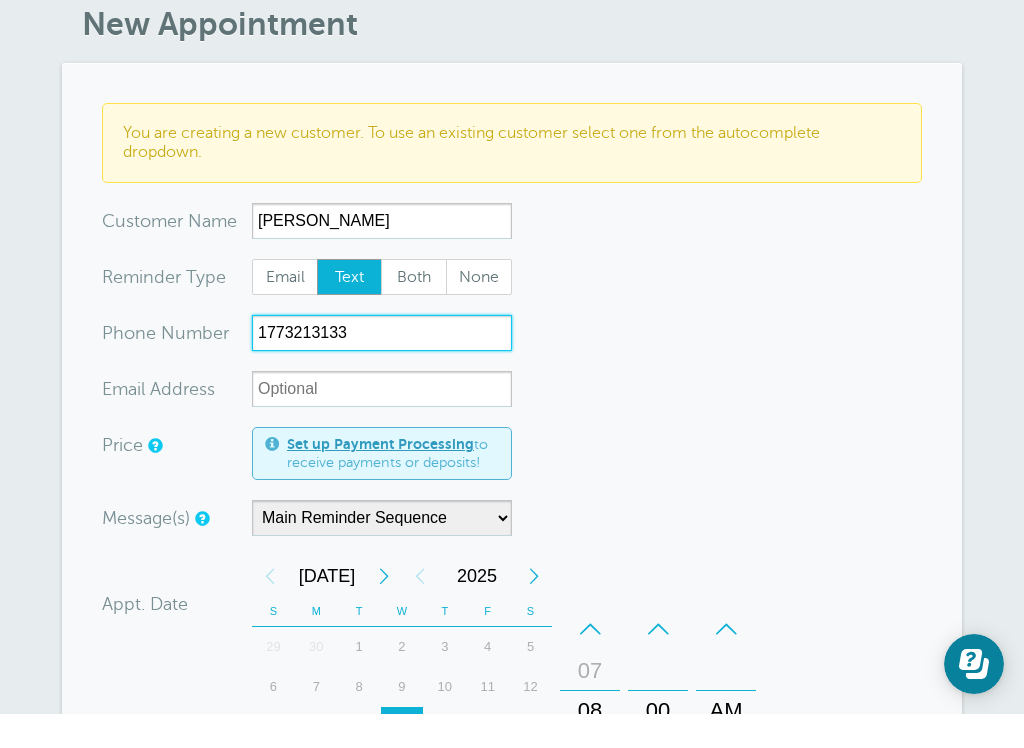 type on "17732131330" 